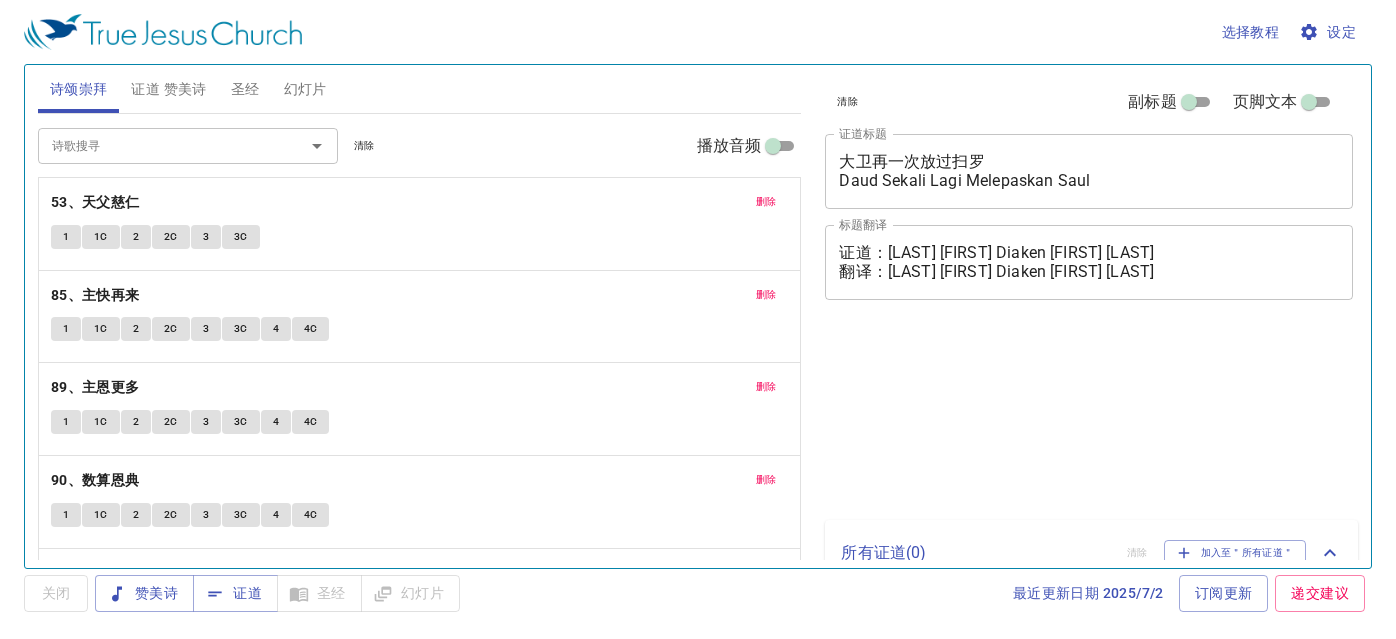 scroll, scrollTop: 0, scrollLeft: 0, axis: both 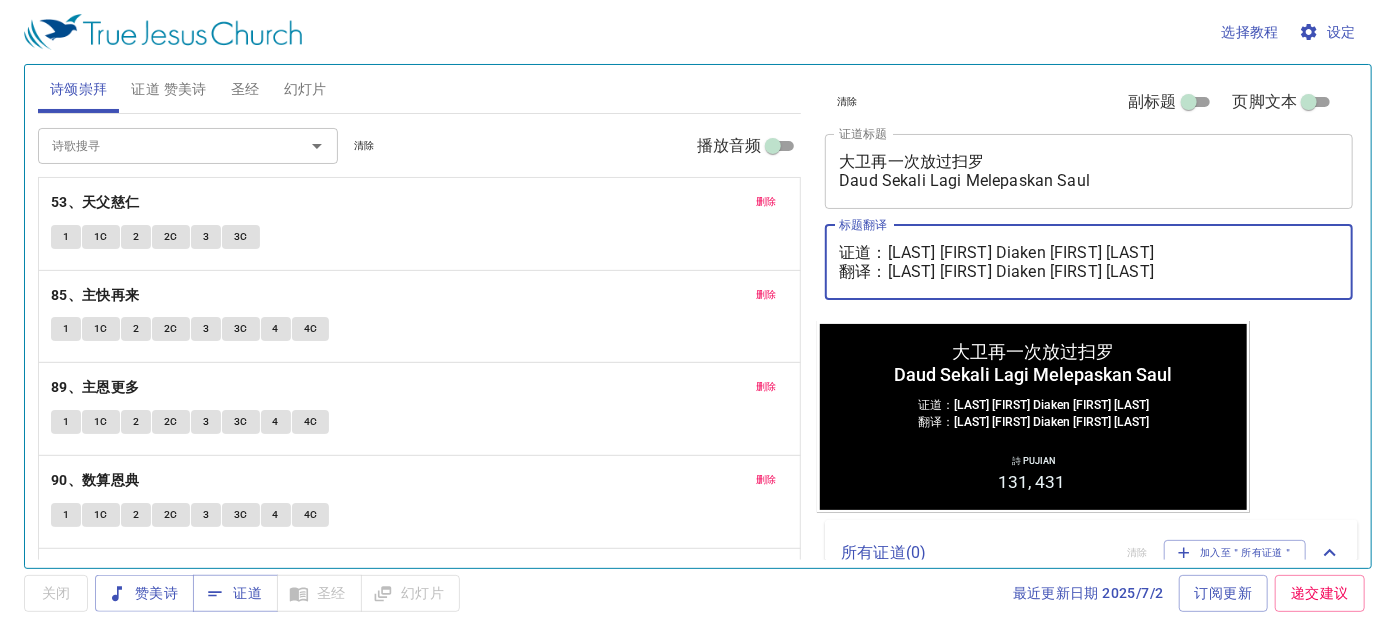 drag, startPoint x: 887, startPoint y: 248, endPoint x: 1277, endPoint y: 252, distance: 390.0205 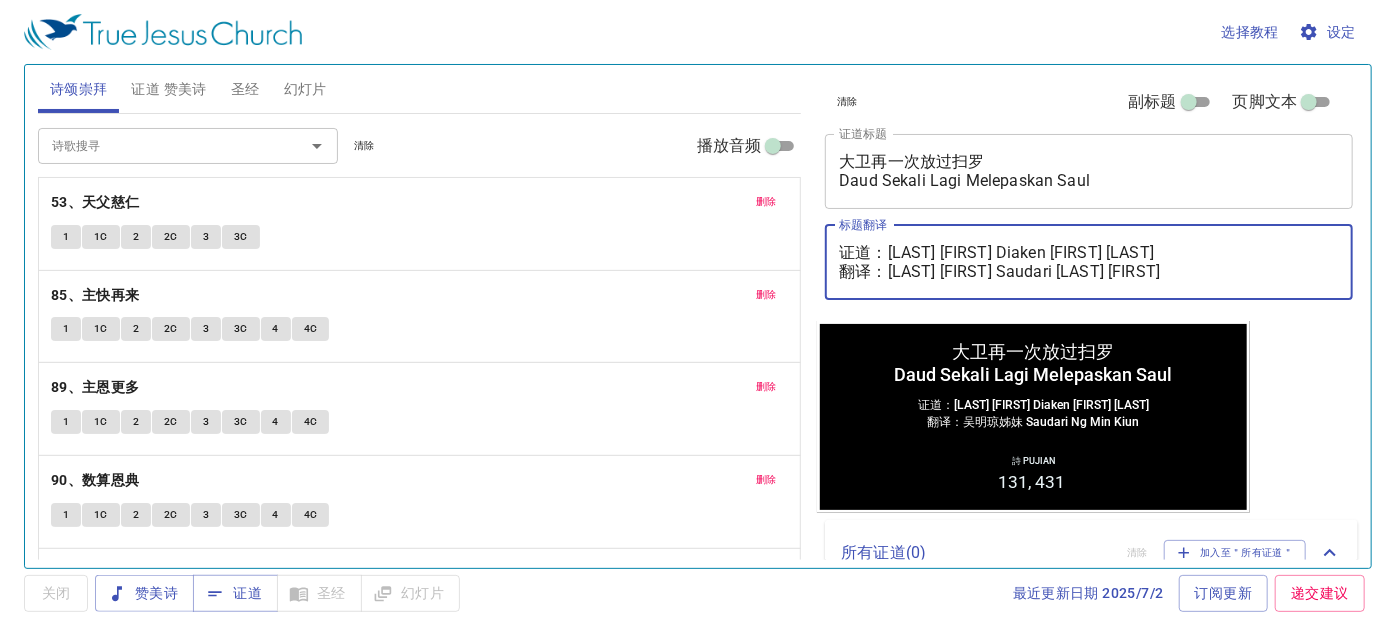 type on "证道：[LAST] [FIRST]执事 Diaken [FIRST] [LAST]
翻译：[FIRST] [LAST]姊妹 Saudari [LAST] [LAST]" 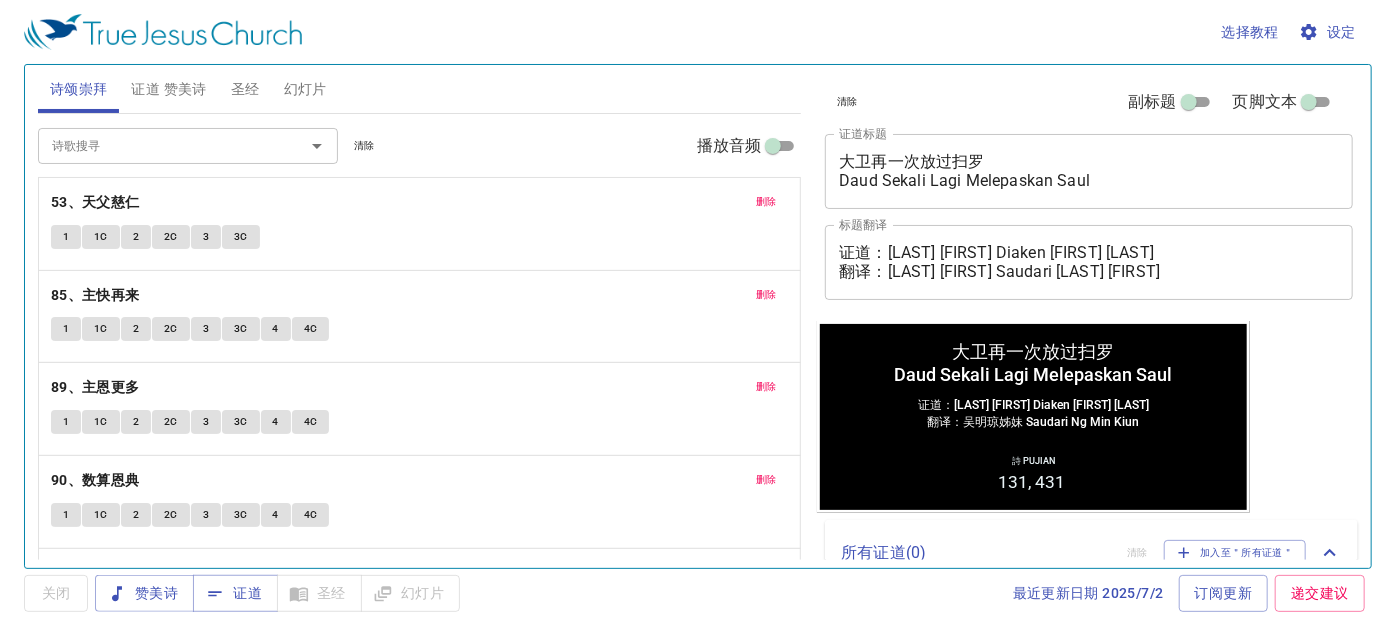 drag, startPoint x: 1112, startPoint y: 191, endPoint x: 840, endPoint y: 177, distance: 272.36005 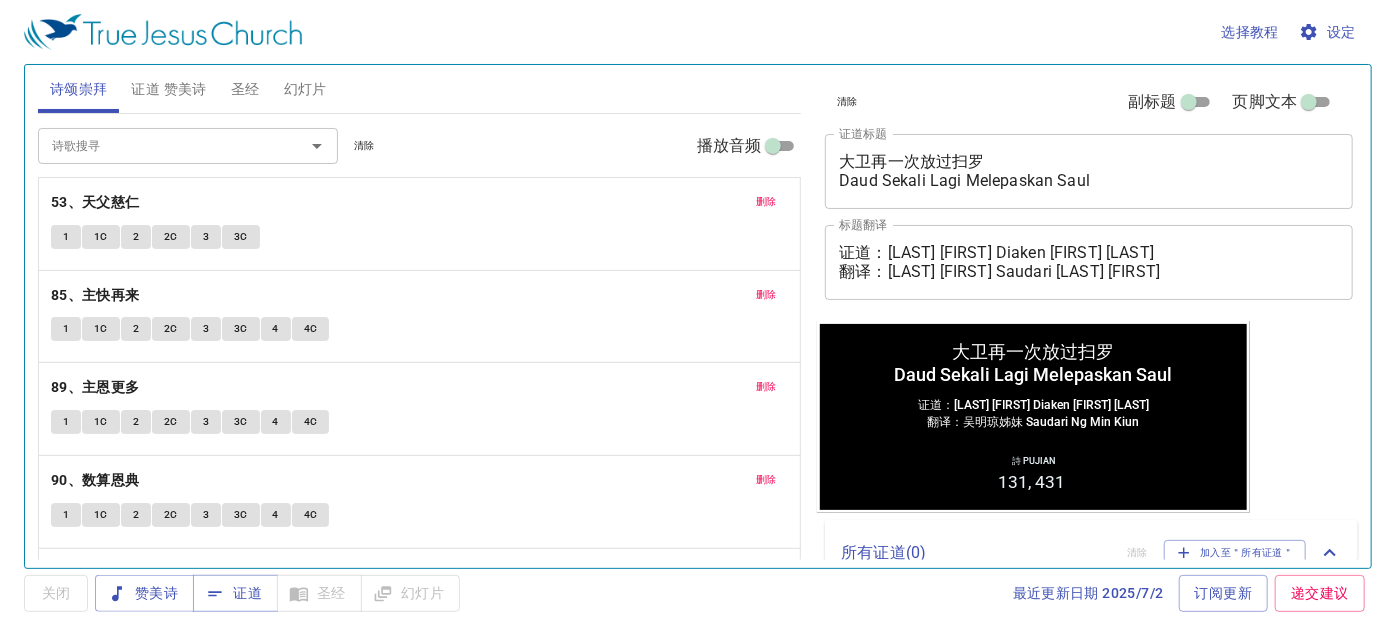 click on "大卫再一次放过扫罗
Daud Sekali Lagi Melepaskan Saul x 证道标题" at bounding box center [1089, 171] 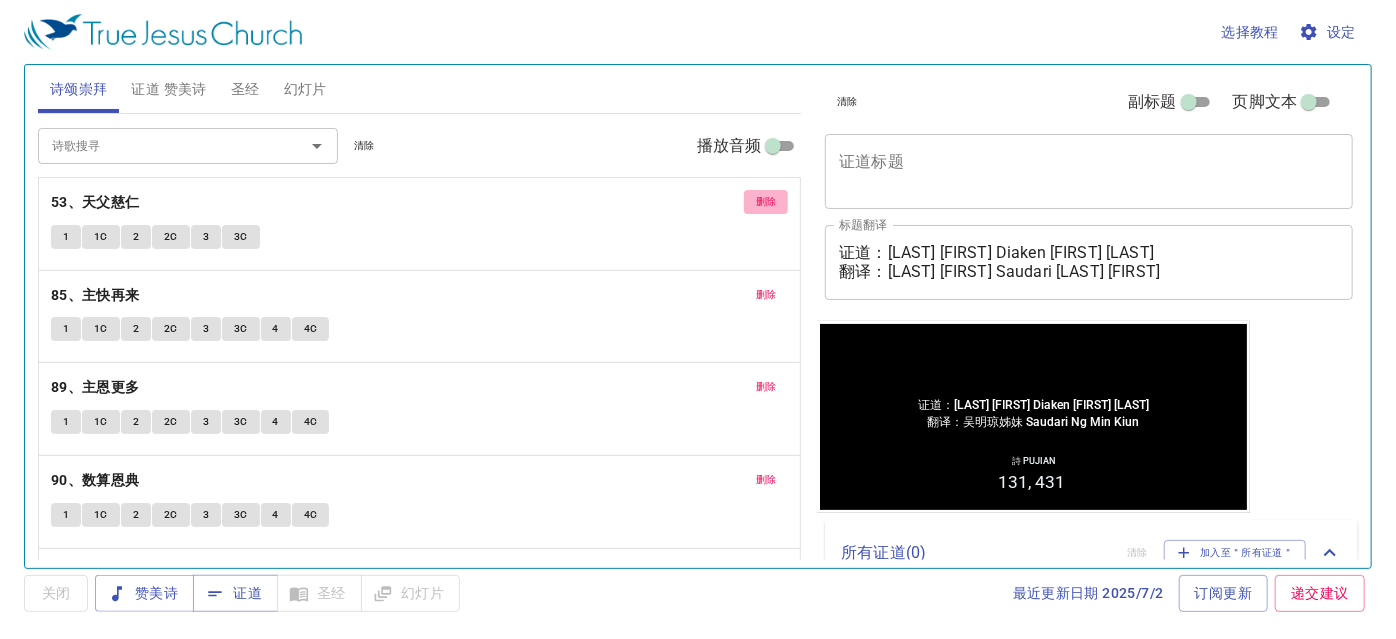 click on "删除" at bounding box center [766, 202] 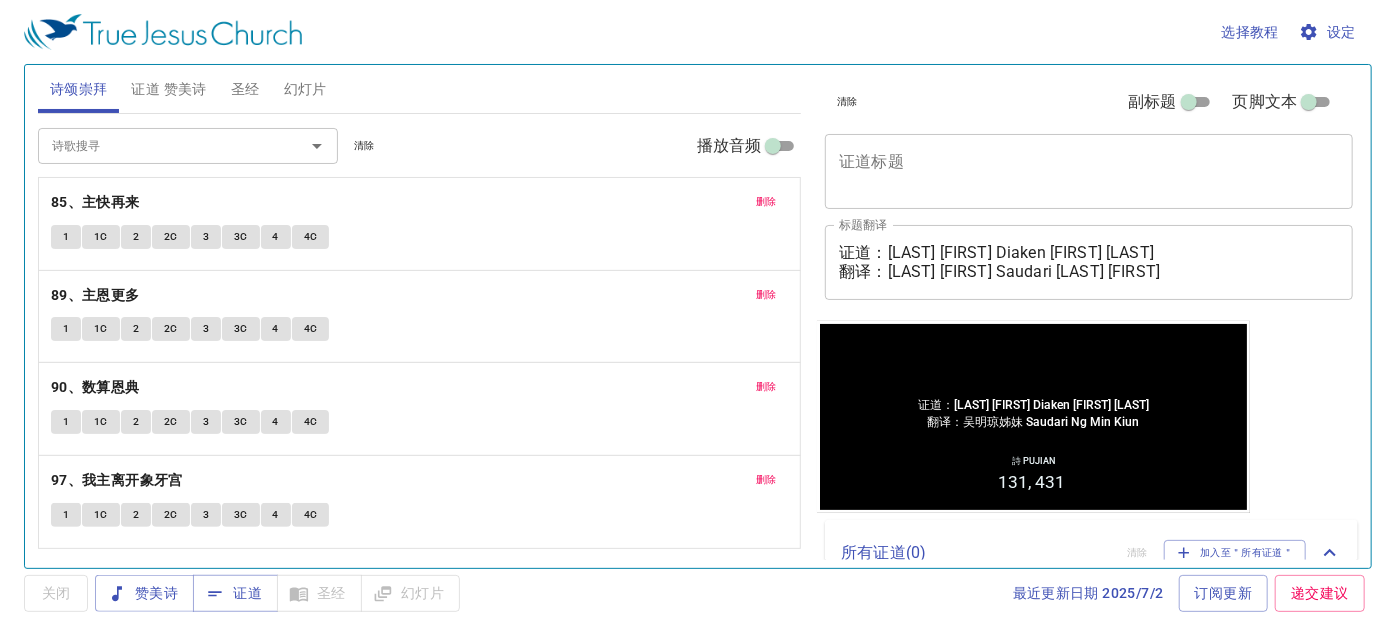 click on "删除" at bounding box center [766, 202] 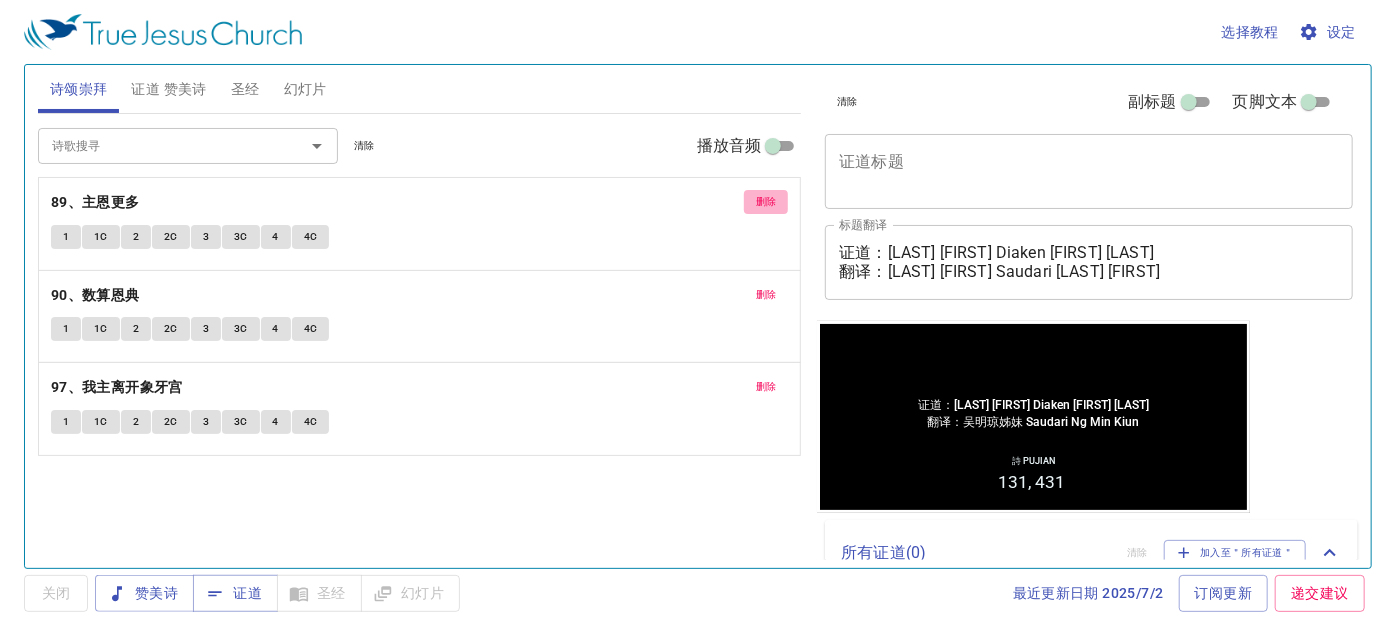 click on "删除" at bounding box center (766, 202) 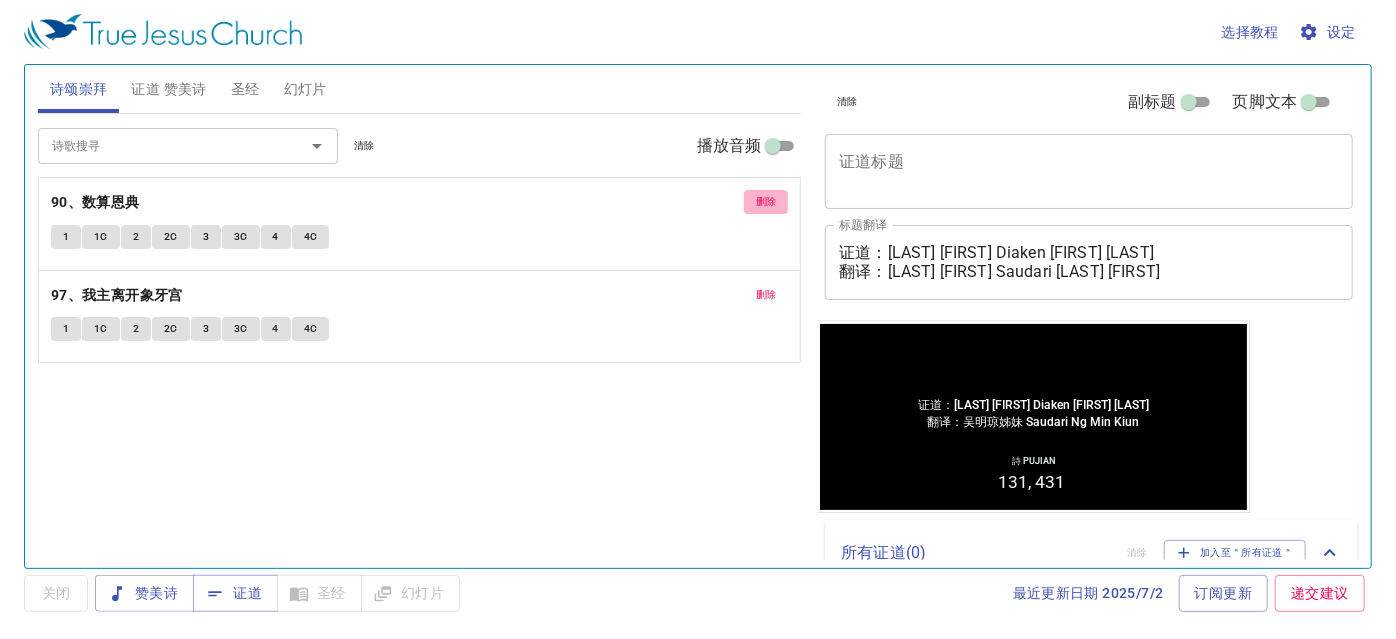 click on "删除" at bounding box center [766, 202] 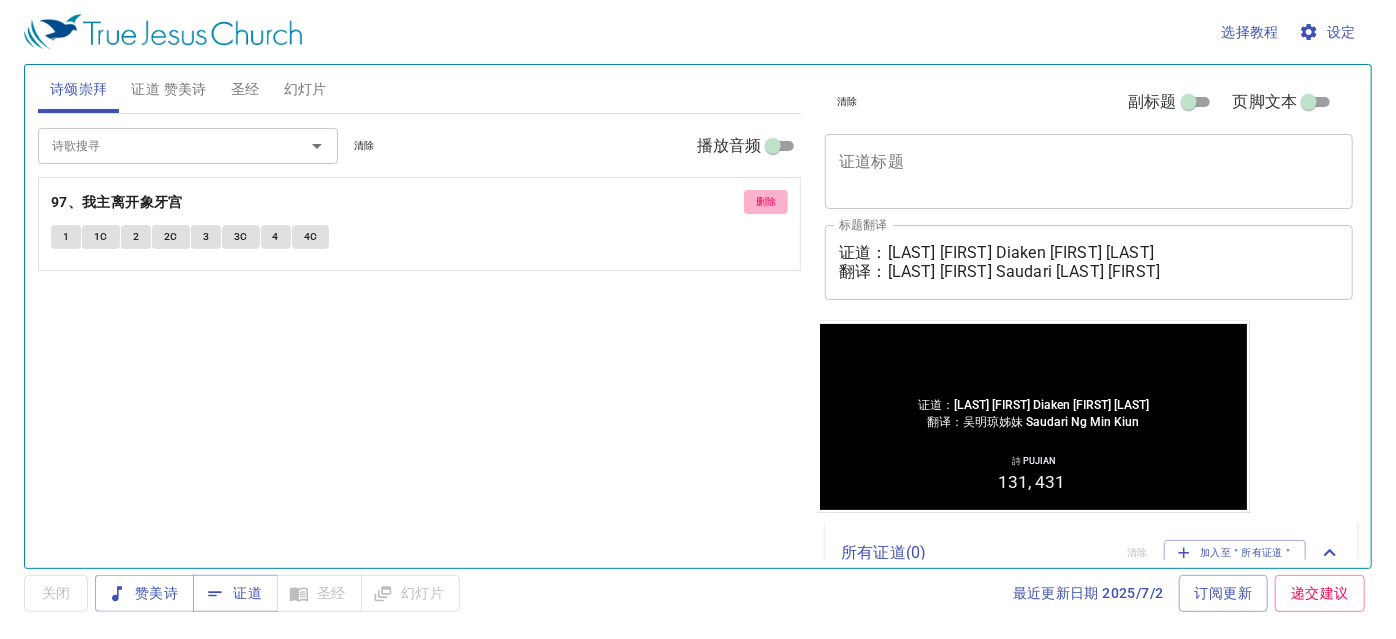 click on "删除" at bounding box center [766, 202] 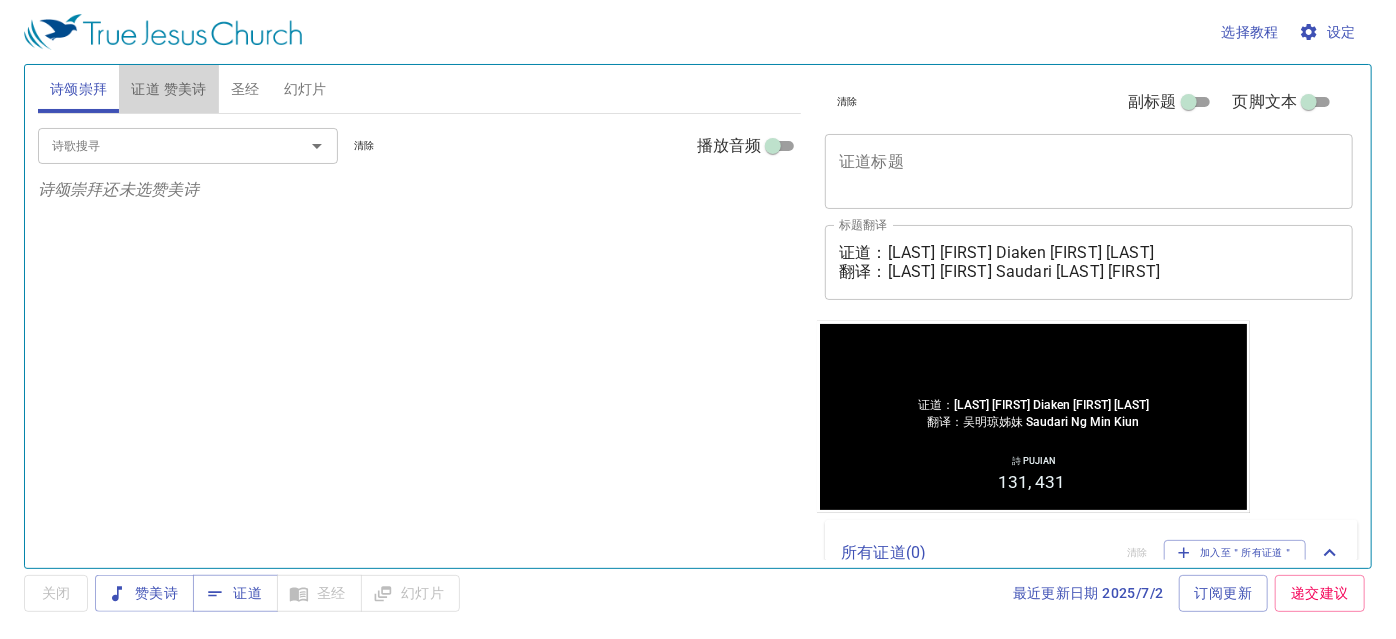click on "证道 赞美诗" at bounding box center [168, 89] 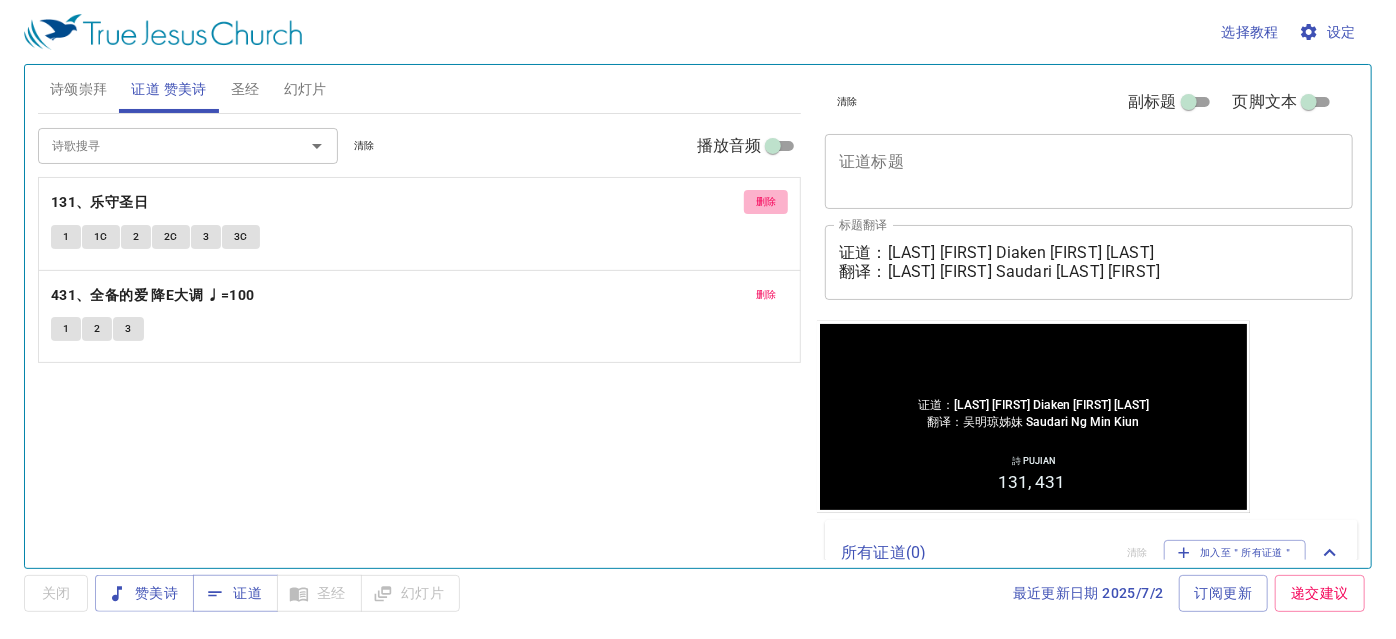 click on "删除" at bounding box center (766, 202) 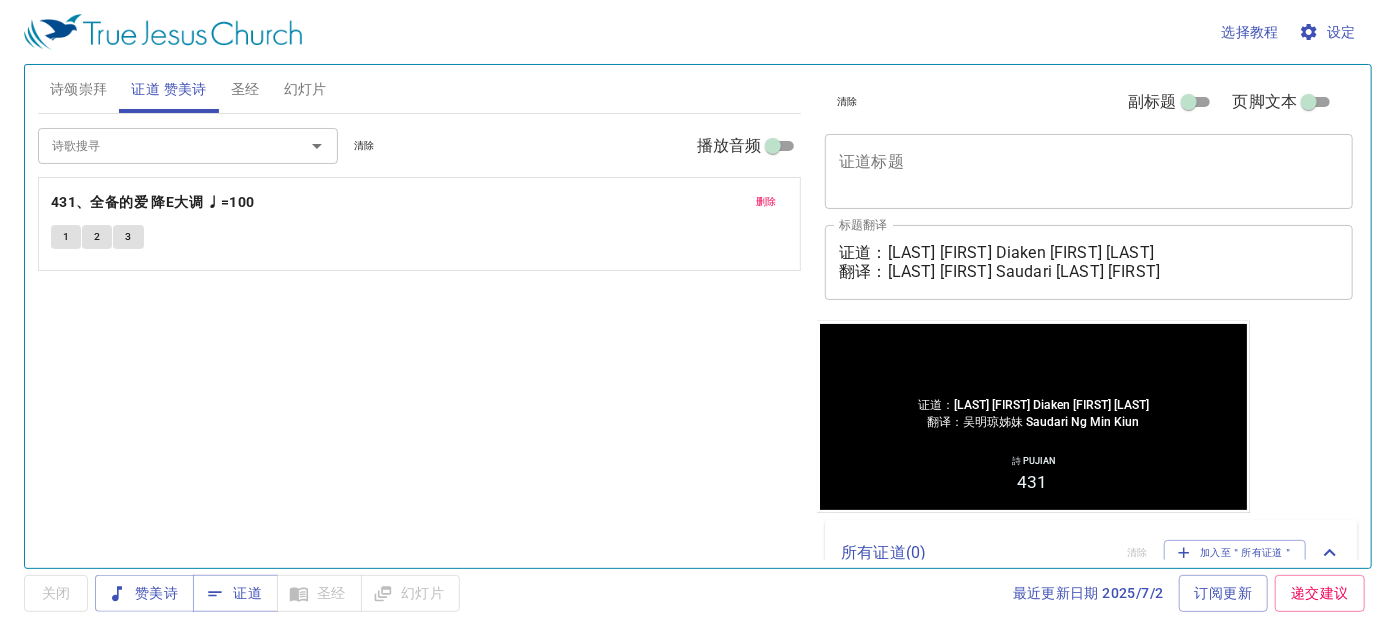 click on "删除 431、全备的爱 降E大调 ♩=100   1 2 3" at bounding box center (420, 224) 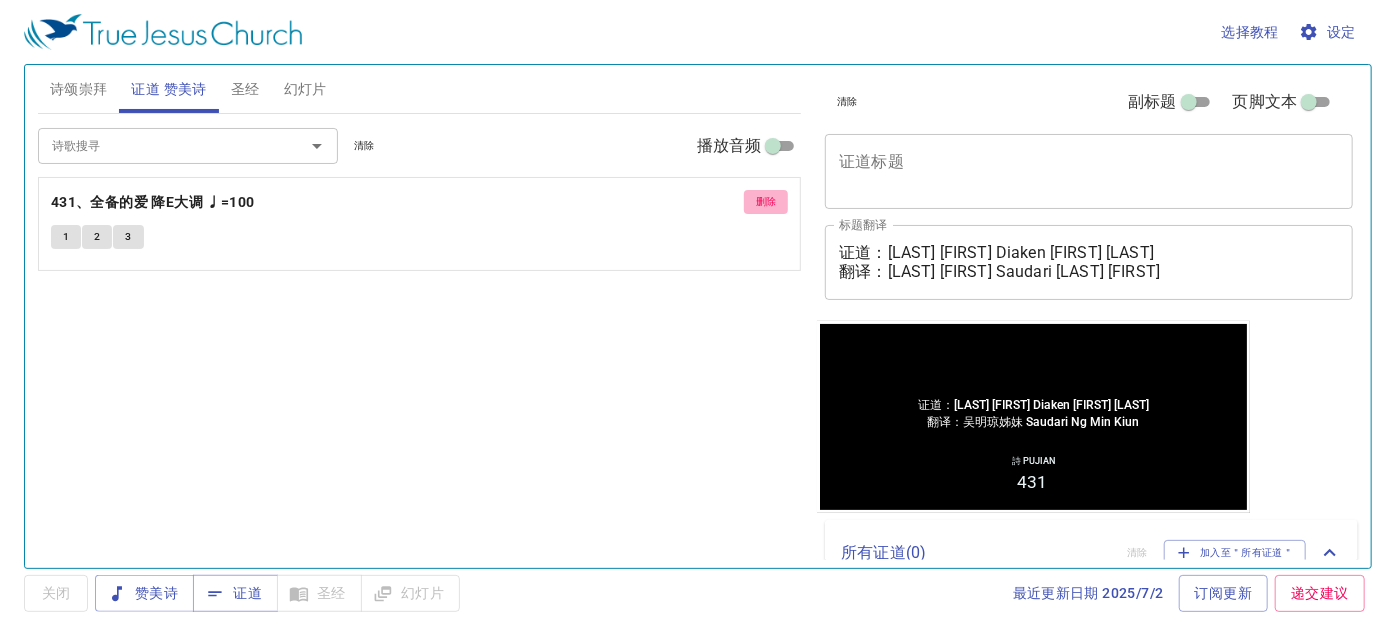 click on "删除" at bounding box center [766, 202] 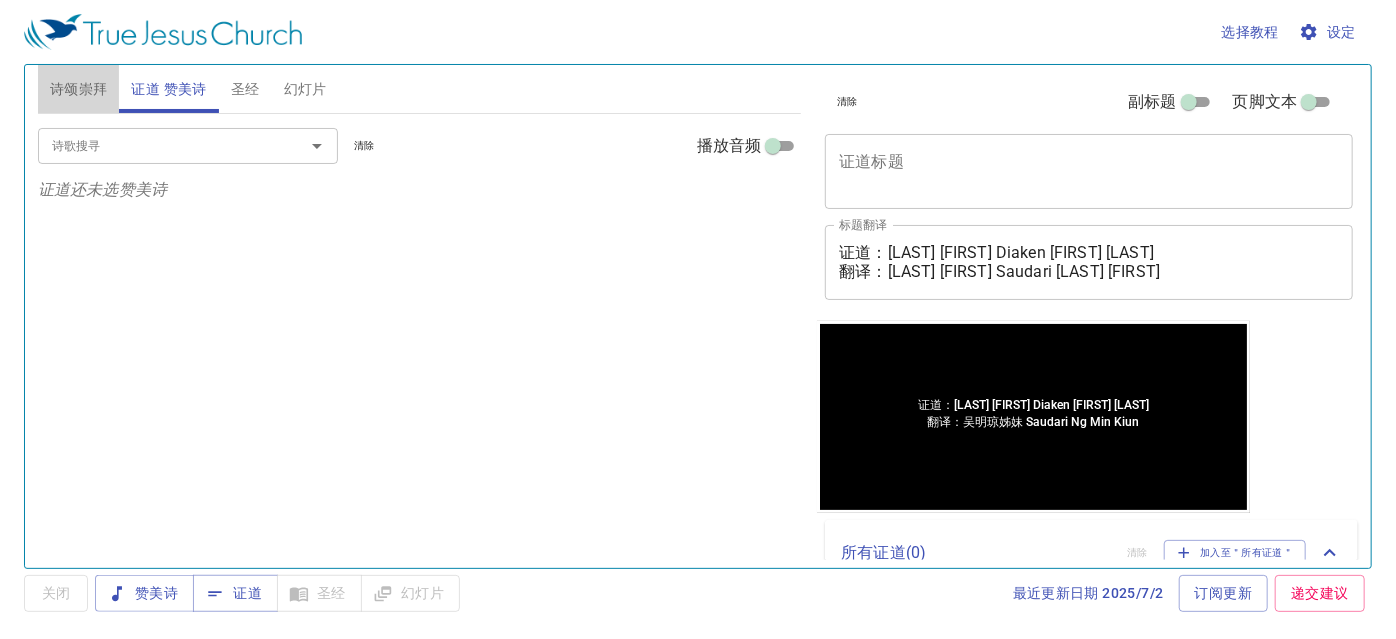 click on "诗颂崇拜" at bounding box center [79, 89] 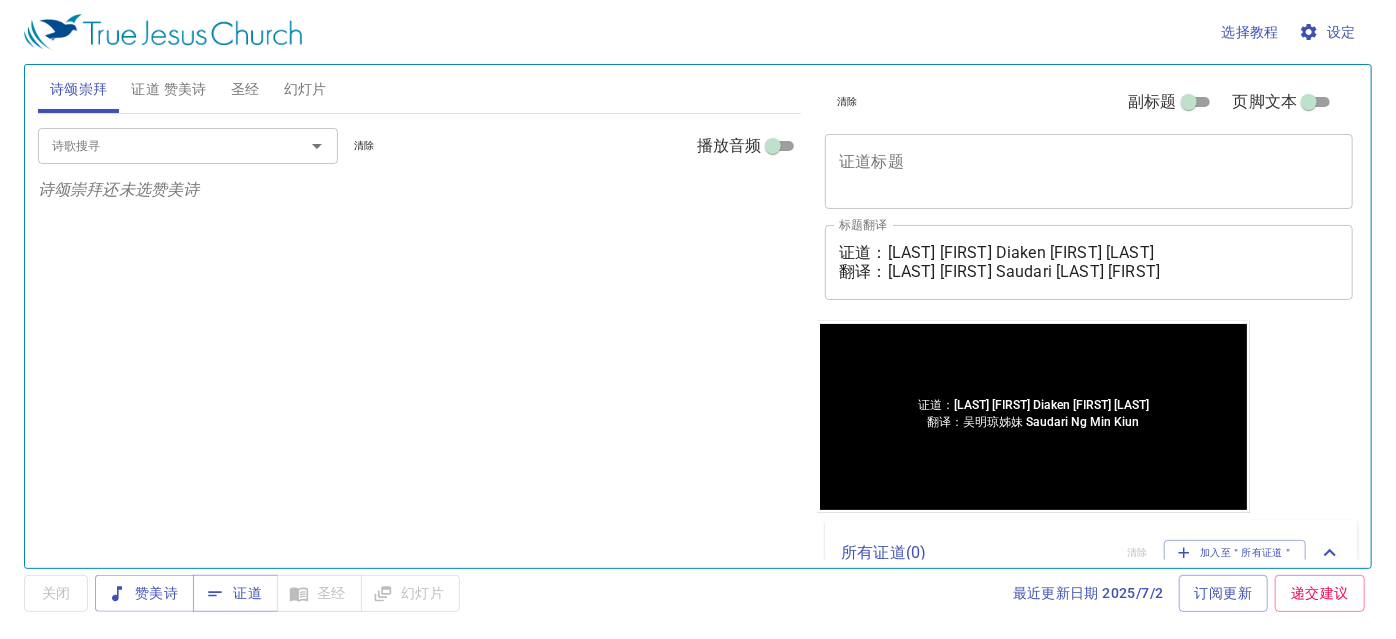 click on "证道 赞美诗" at bounding box center [168, 89] 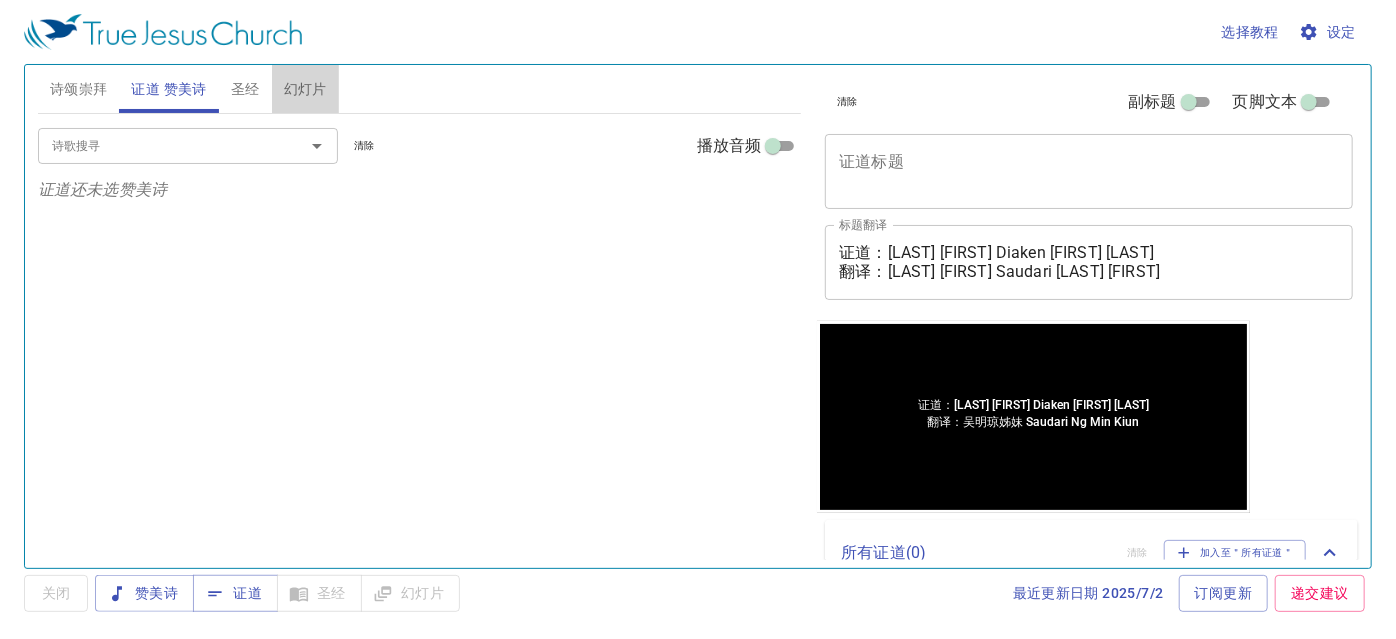 click on "幻灯片" at bounding box center (305, 89) 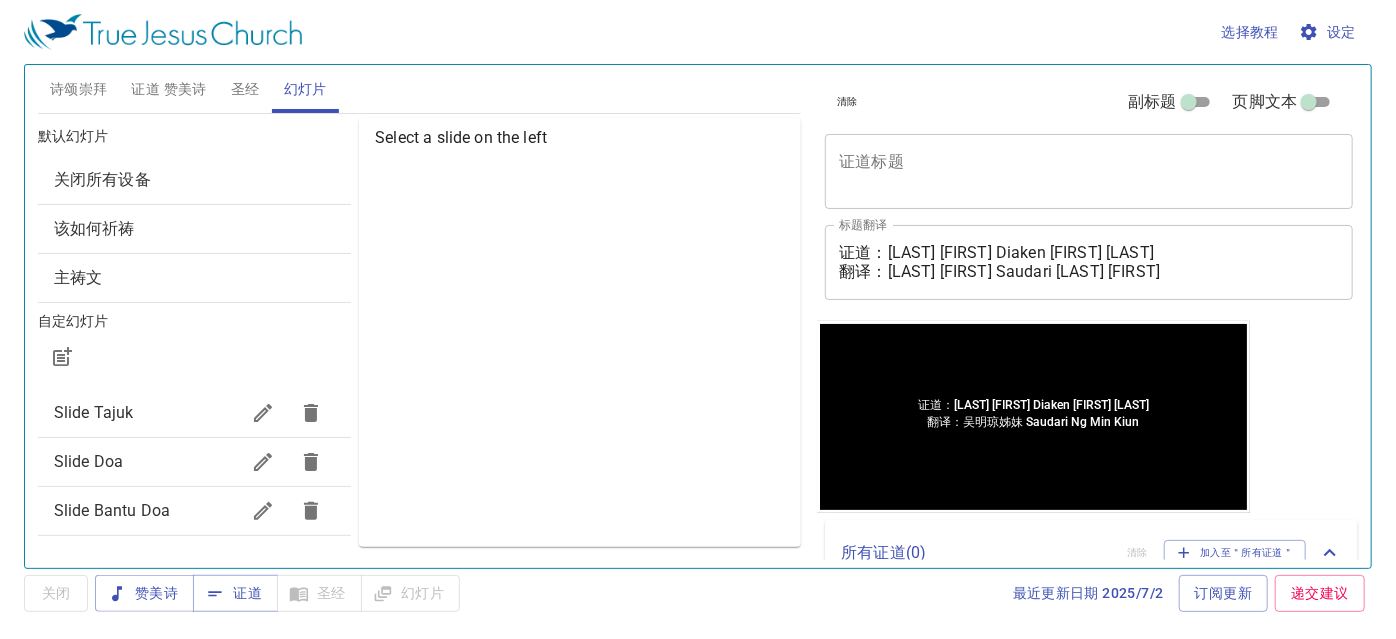 click on "Slide Doa" at bounding box center (146, 462) 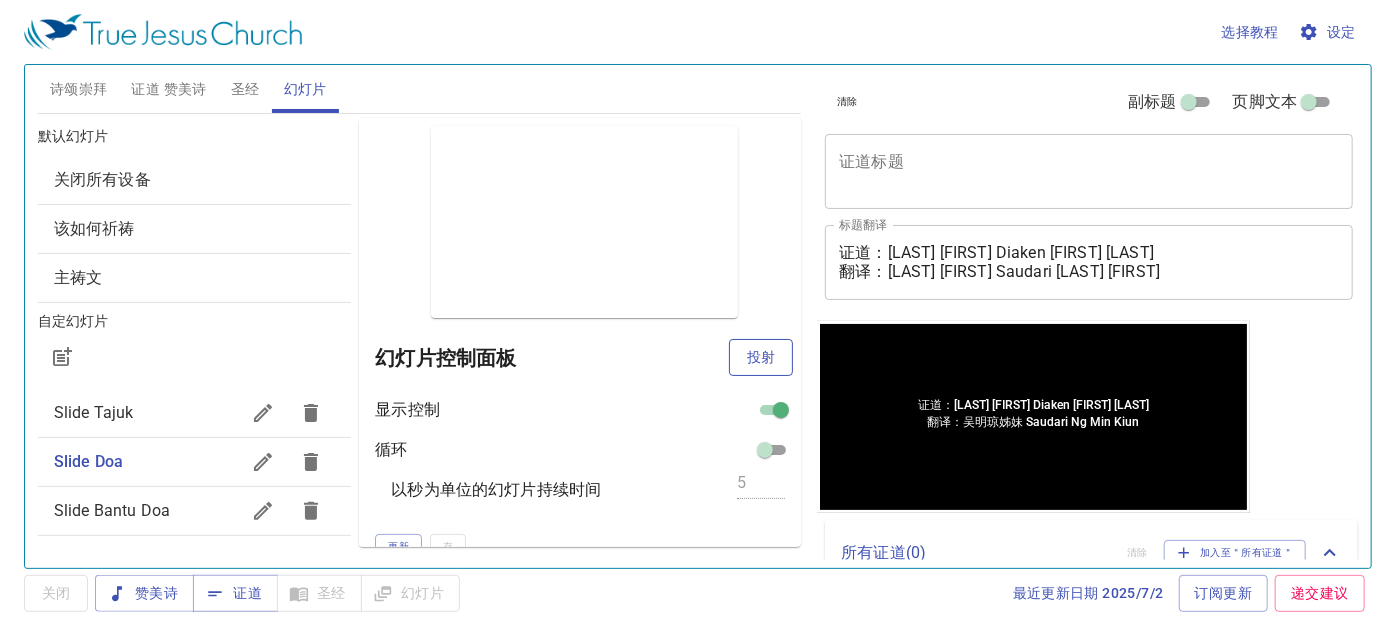 click on "投射" at bounding box center [761, 357] 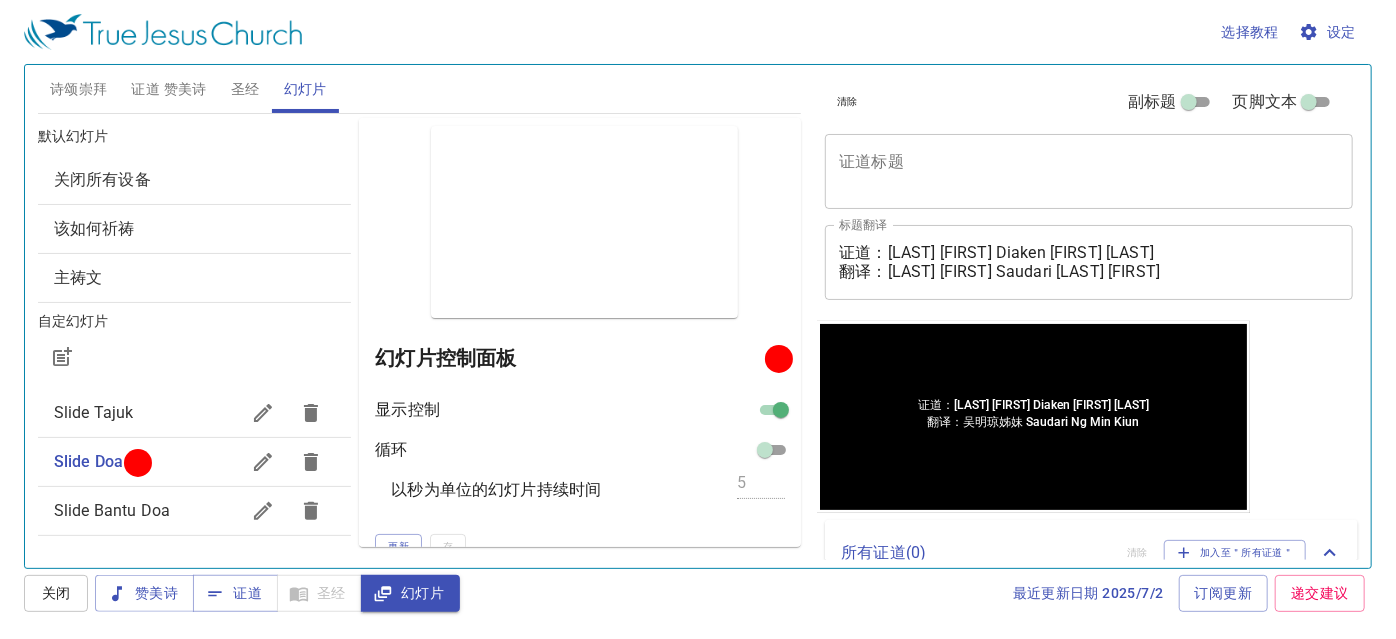 click on "诗颂崇拜" at bounding box center [79, 89] 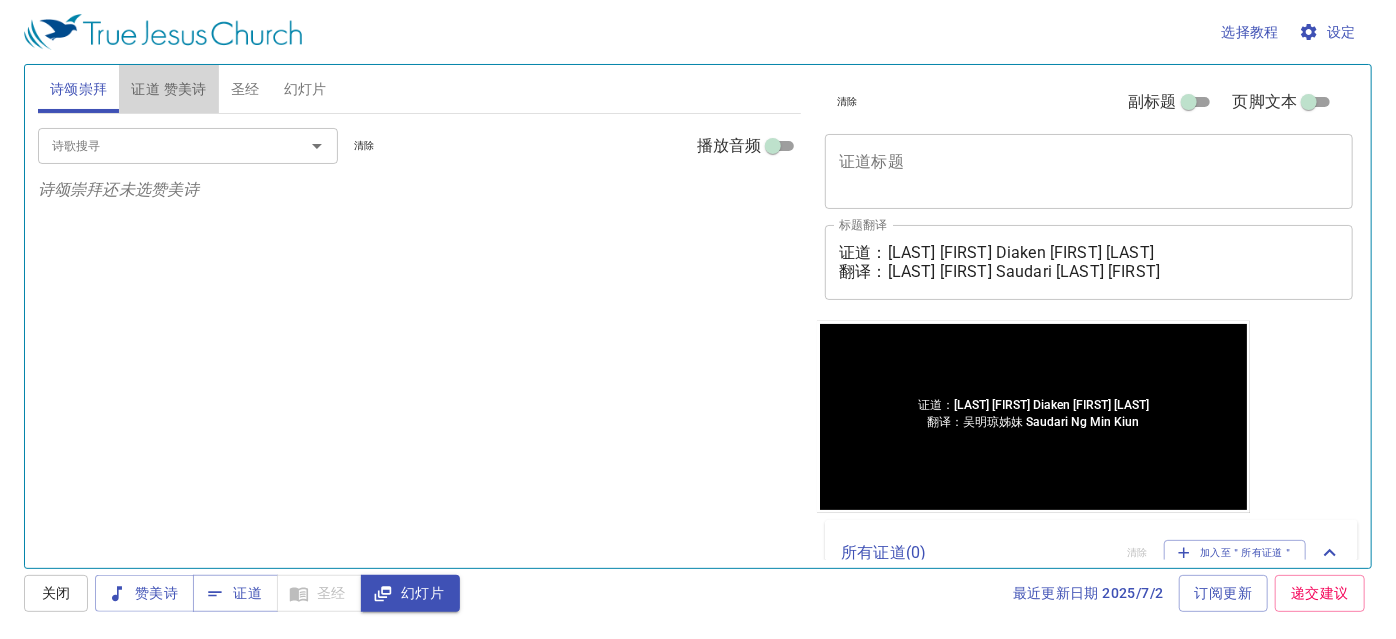click on "证道 赞美诗" at bounding box center [168, 89] 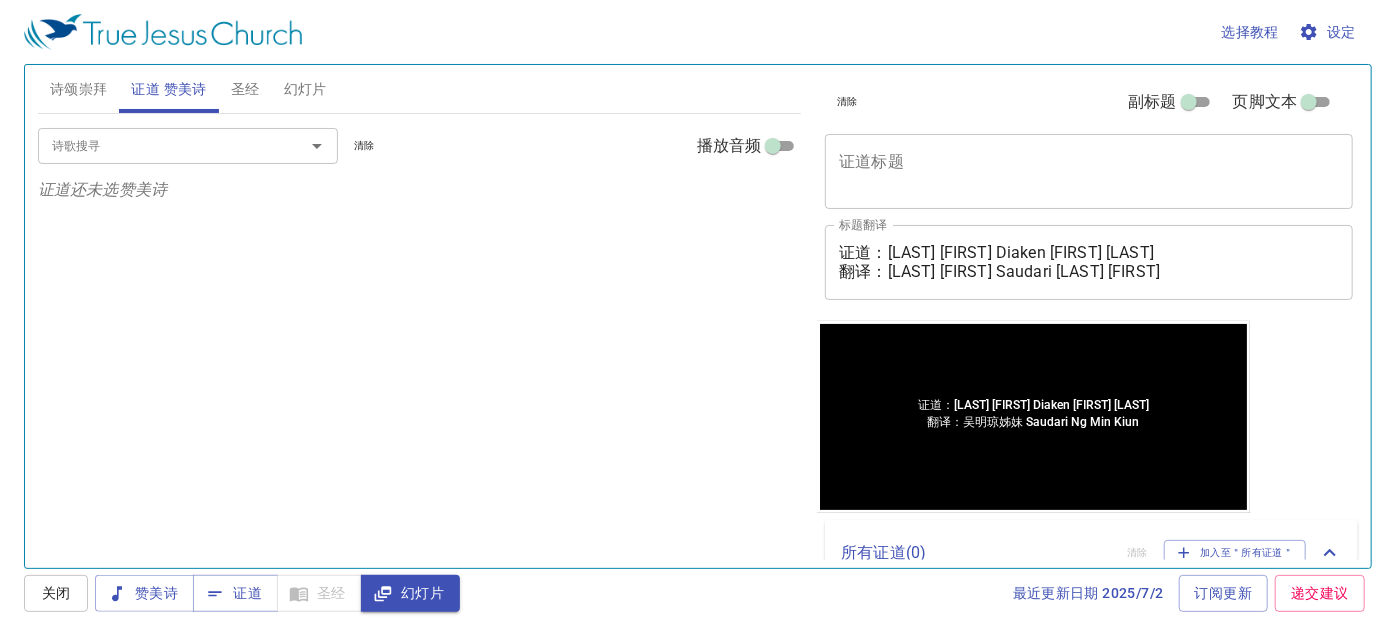 click on "诗颂崇拜" at bounding box center [79, 89] 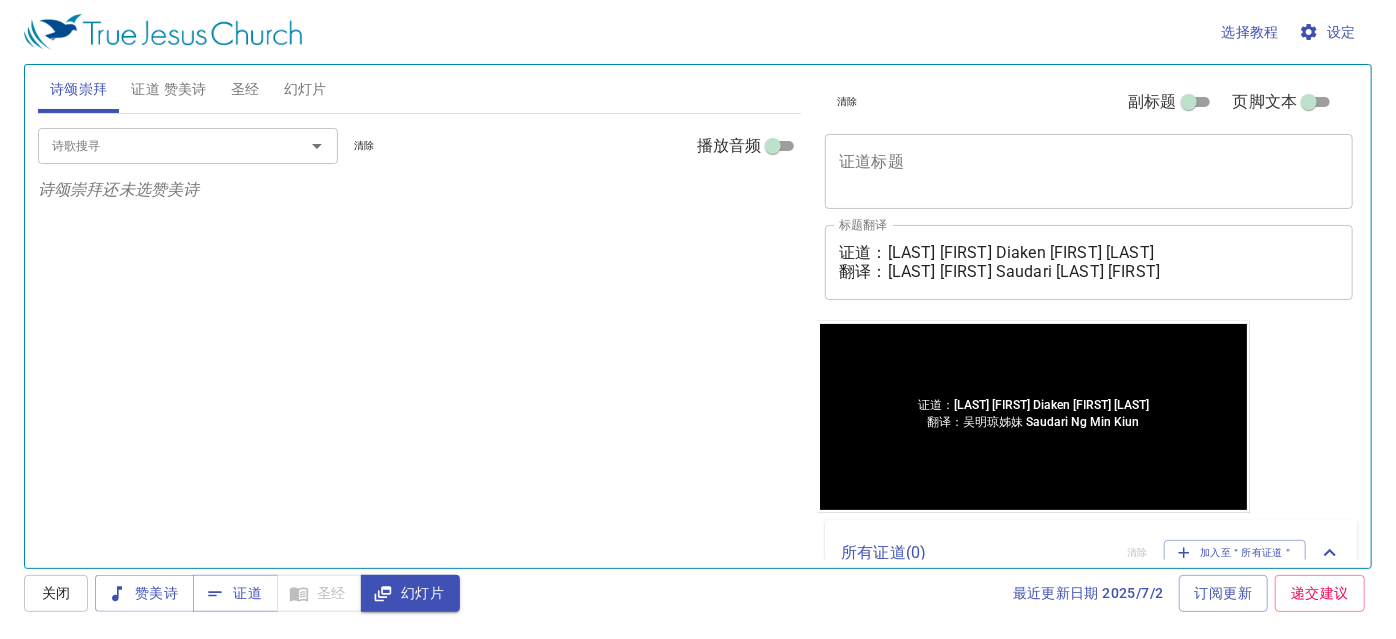 click on "诗歌搜寻" at bounding box center [158, 145] 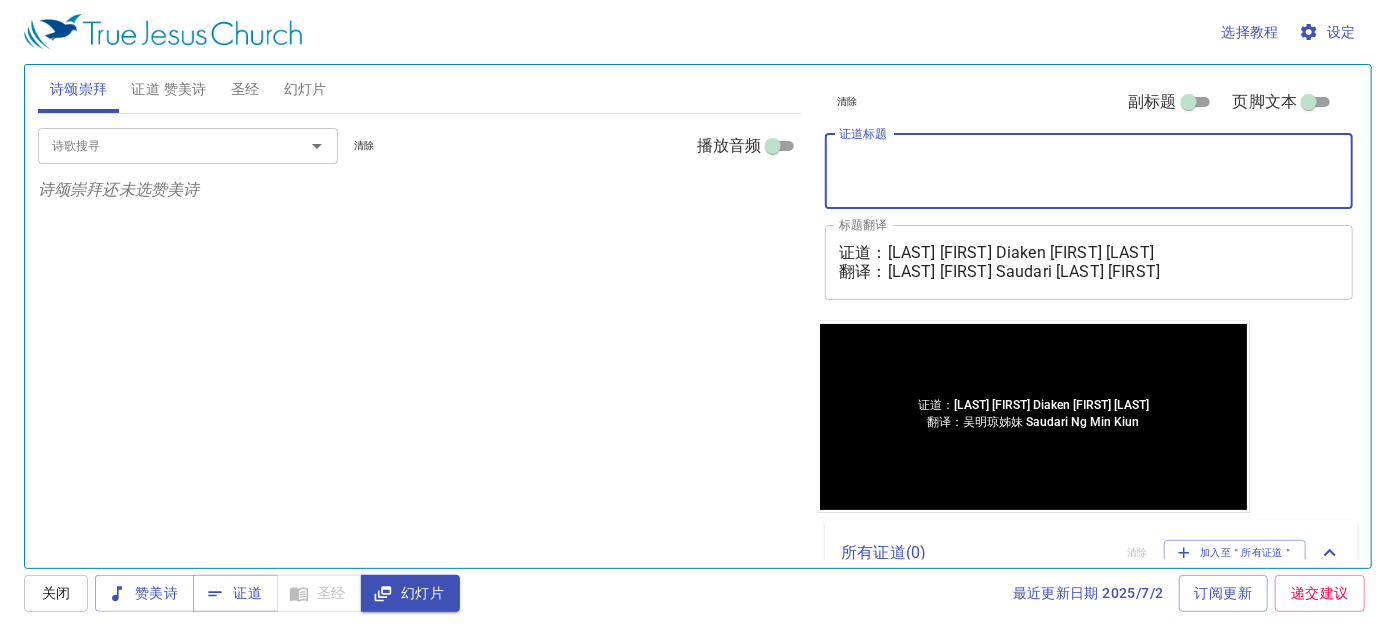 click on "证道标题" at bounding box center (1089, 171) 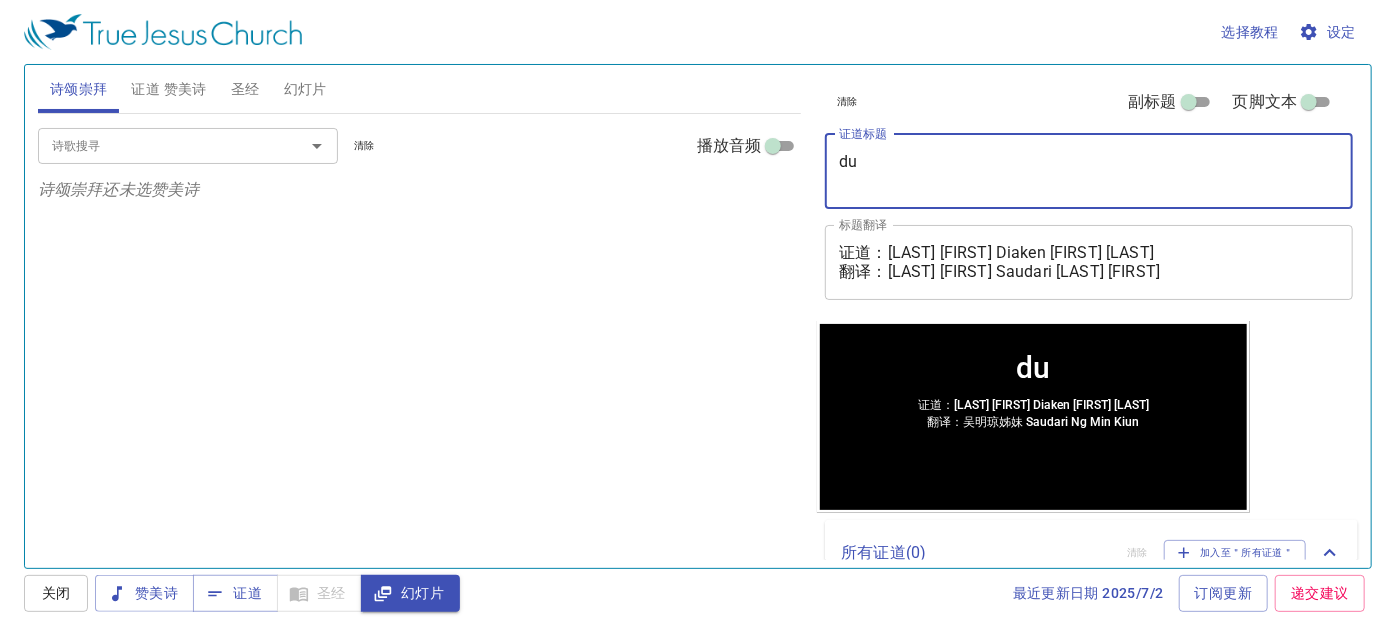 type on "d" 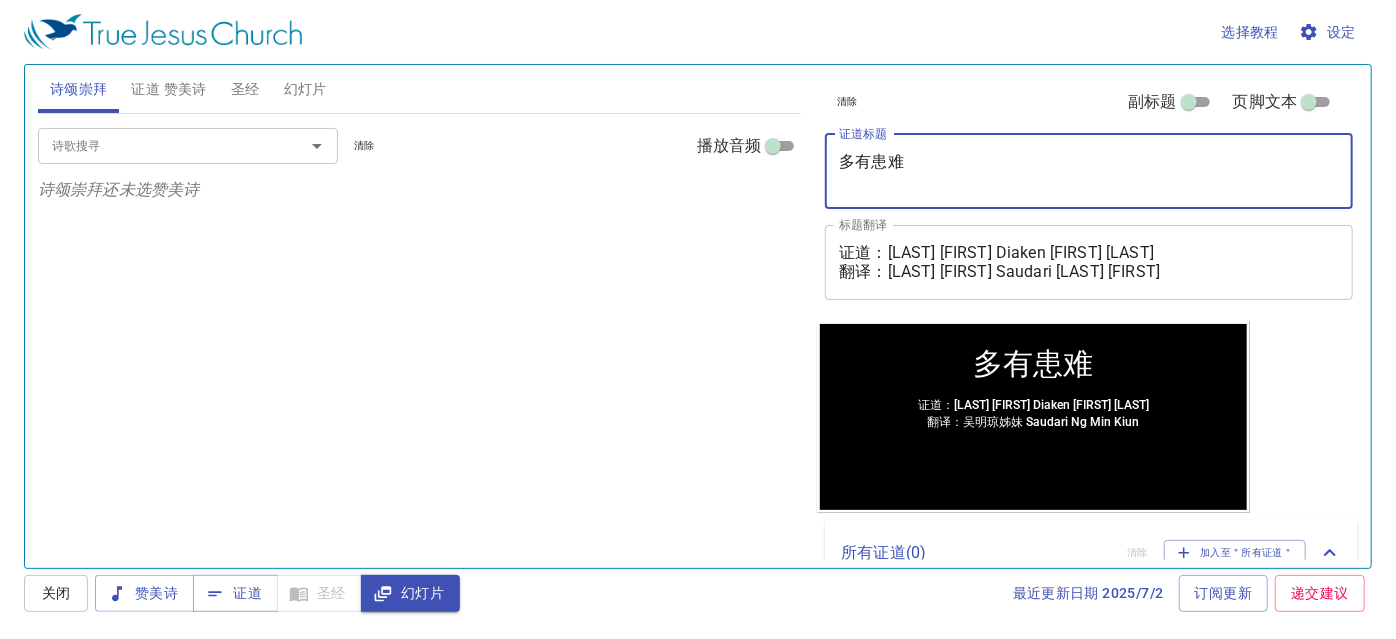 click on "多有患难" at bounding box center (1089, 171) 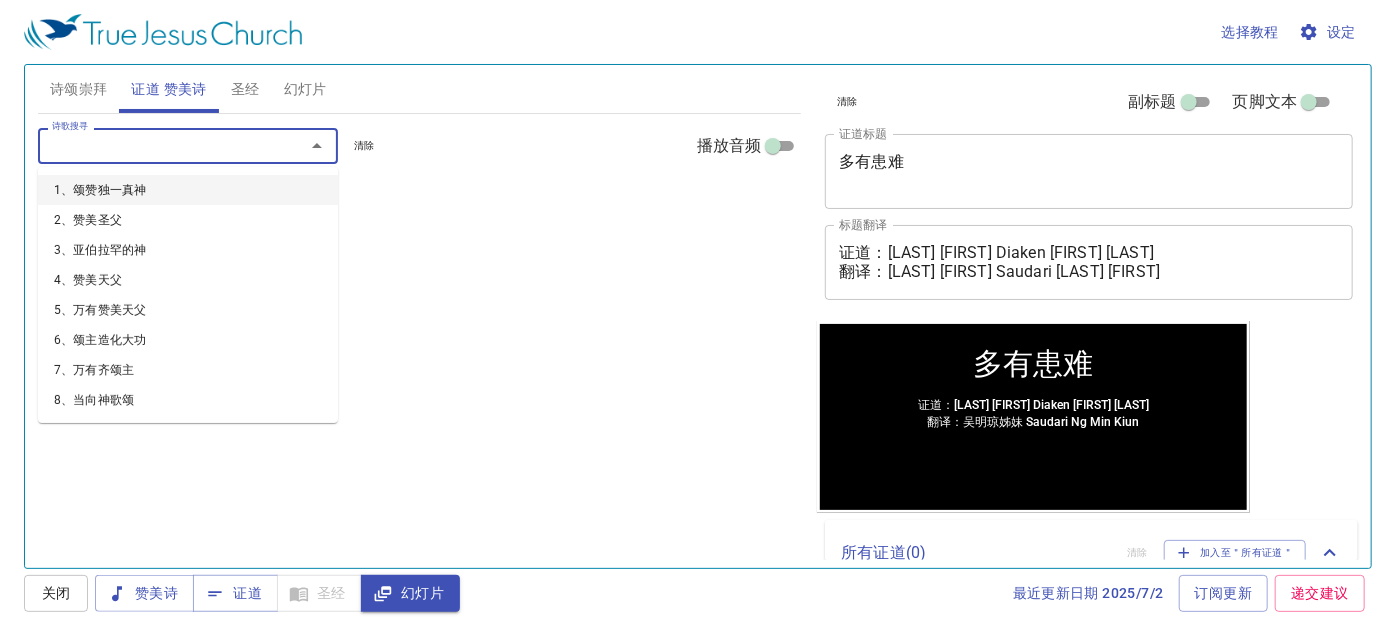 click on "诗歌搜寻" at bounding box center (158, 145) 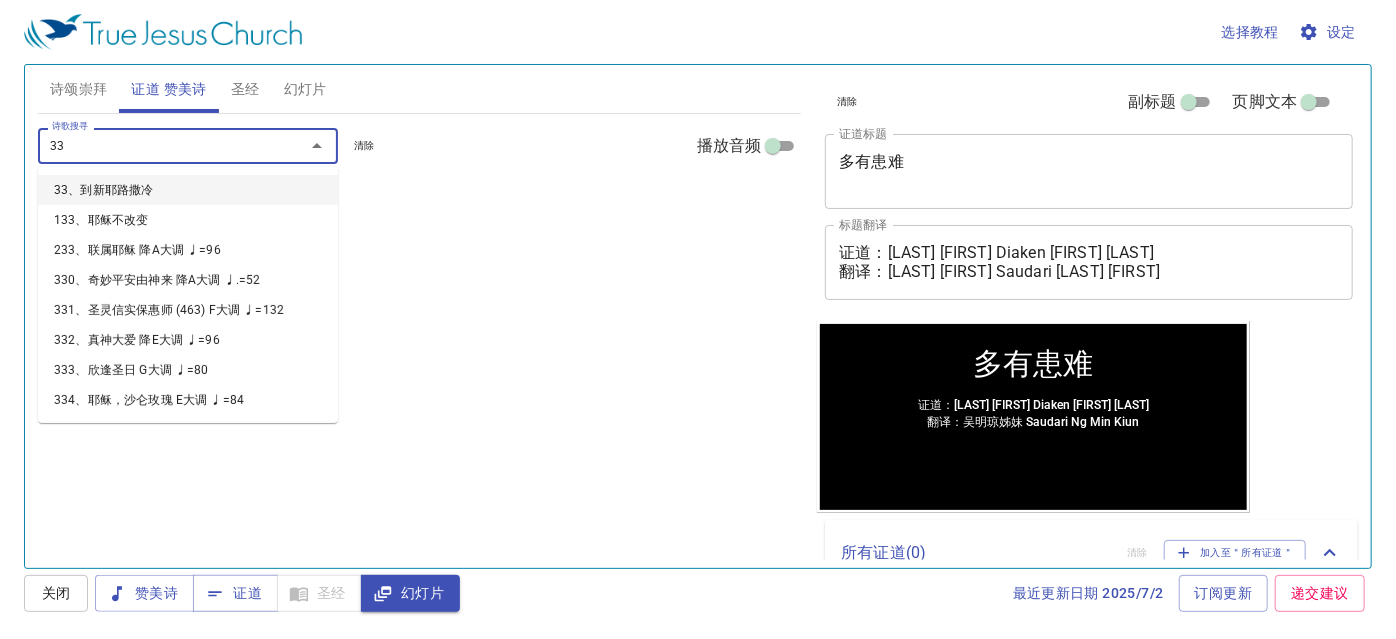 type on "333" 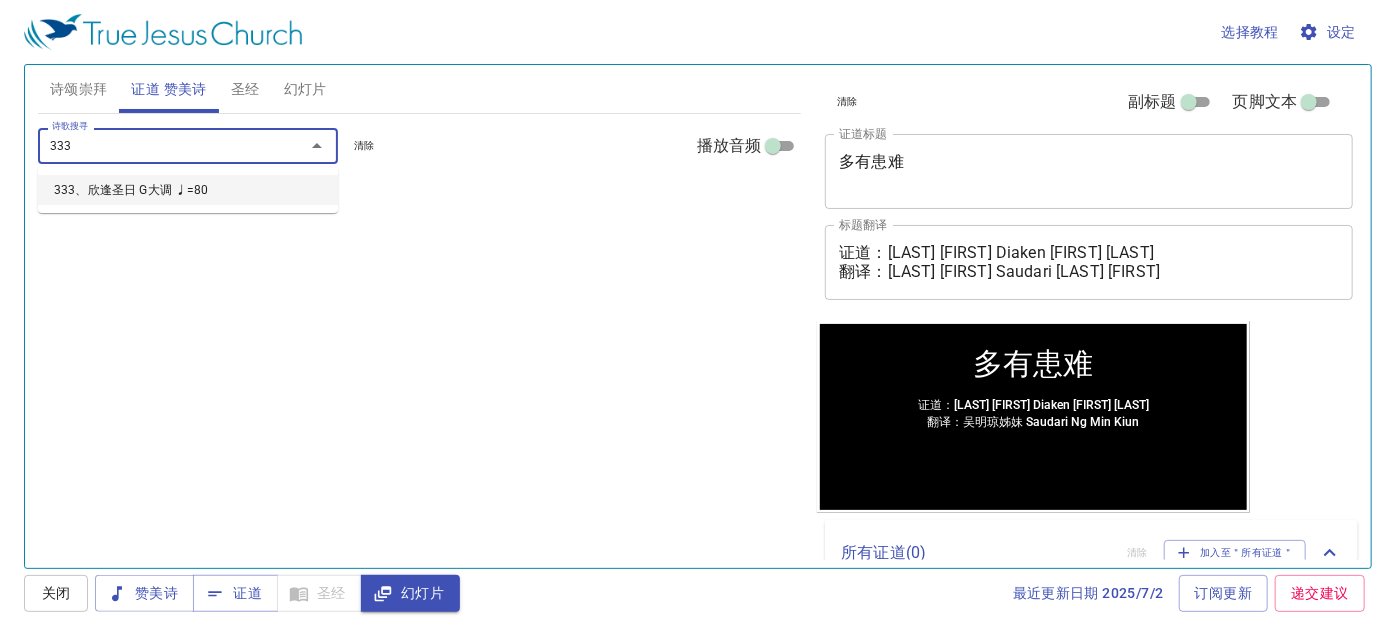 type 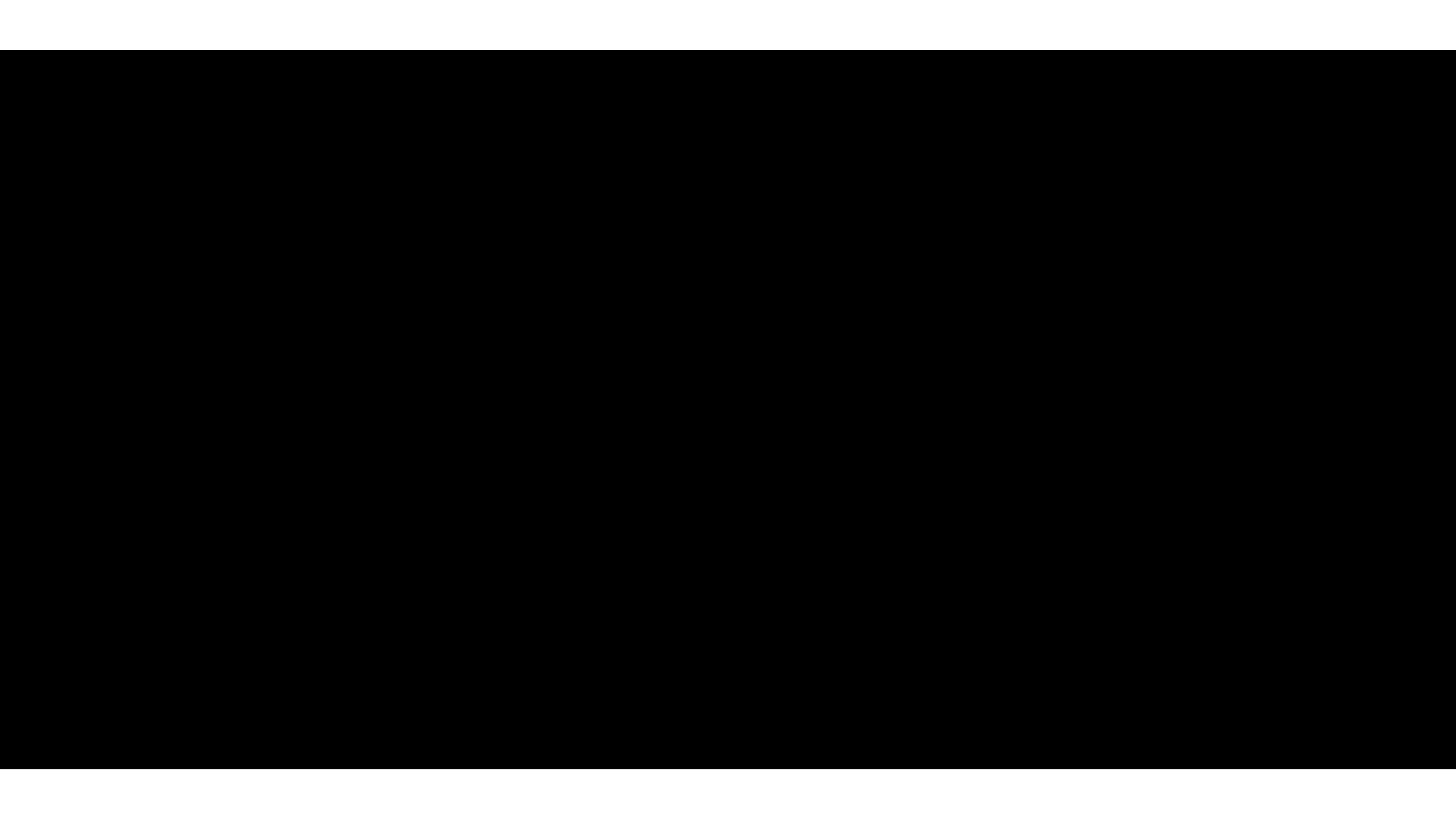 scroll, scrollTop: 0, scrollLeft: 0, axis: both 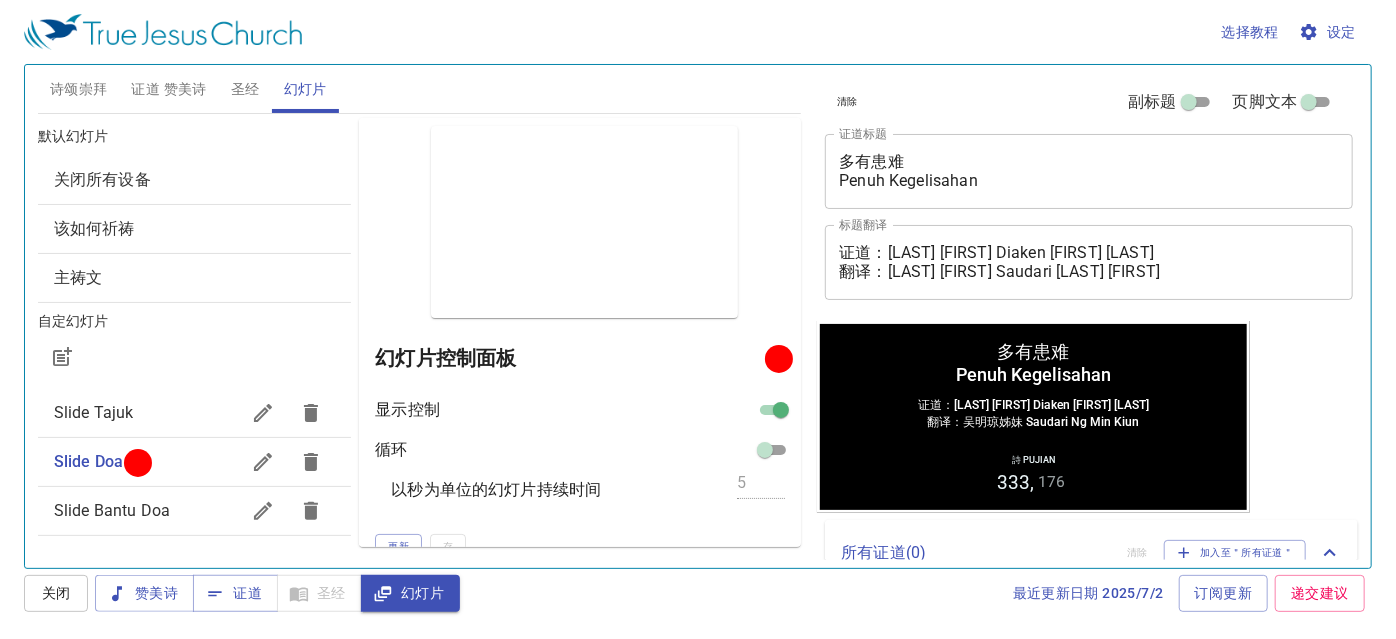 click on "诗颂崇拜" at bounding box center (79, 89) 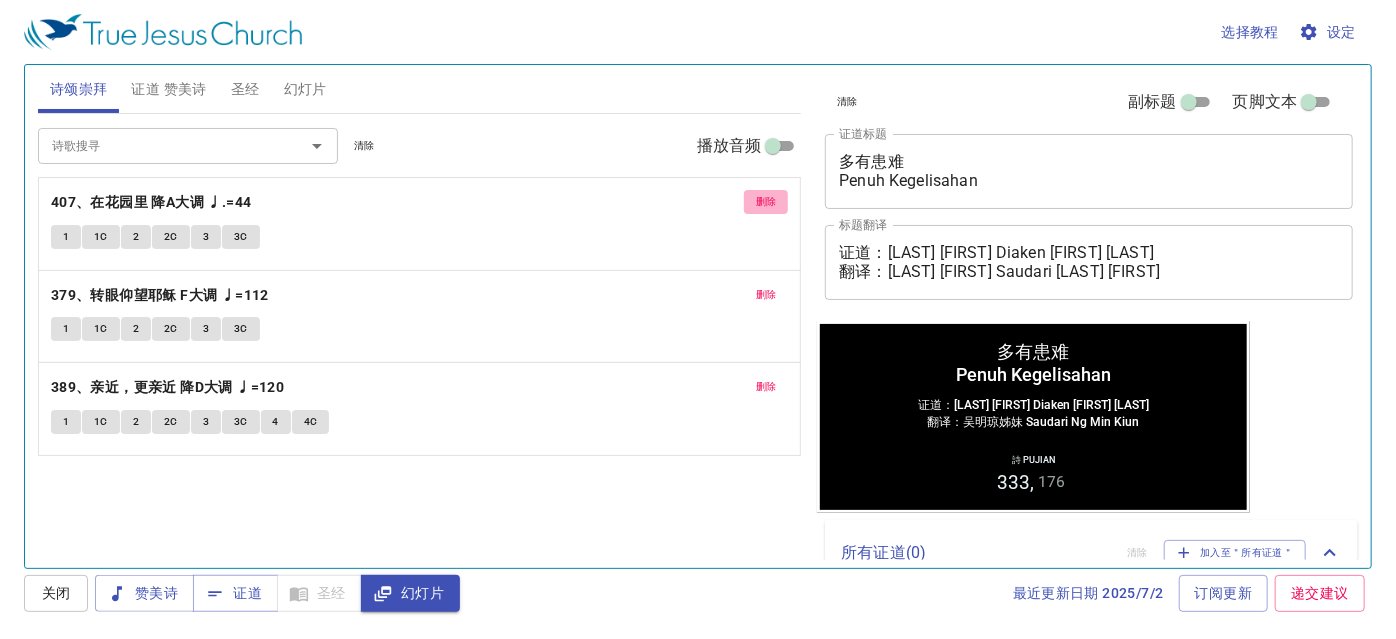 click on "删除" at bounding box center [766, 202] 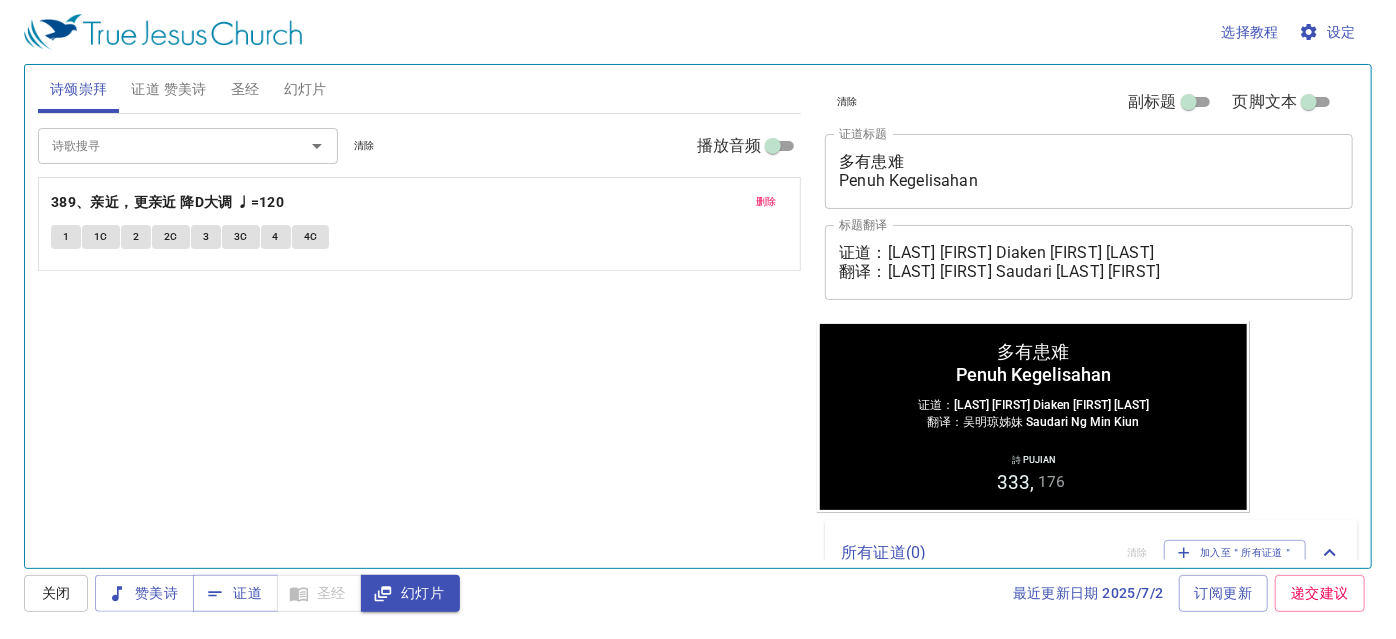 click on "删除" at bounding box center (766, 202) 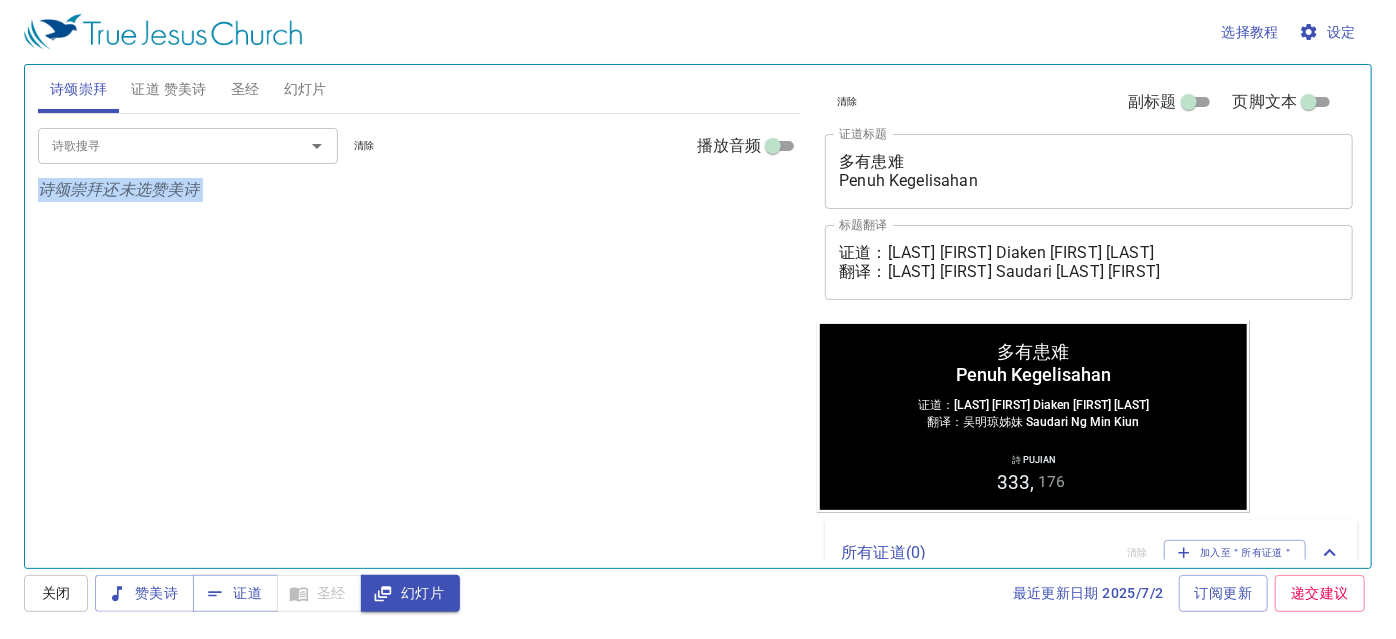 click on "诗颂崇拜还未选赞美诗" at bounding box center (420, 190) 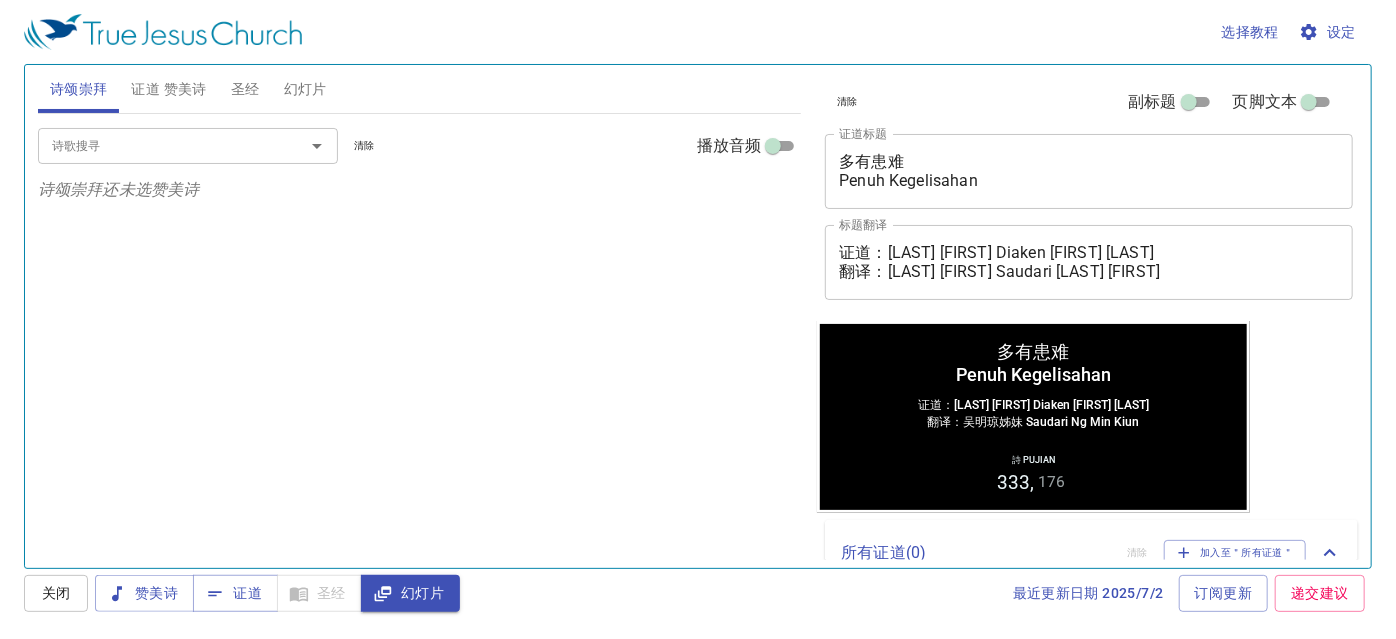 click on "多有患难
Penuh Kegelisahan x 证道标题" at bounding box center (1089, 171) 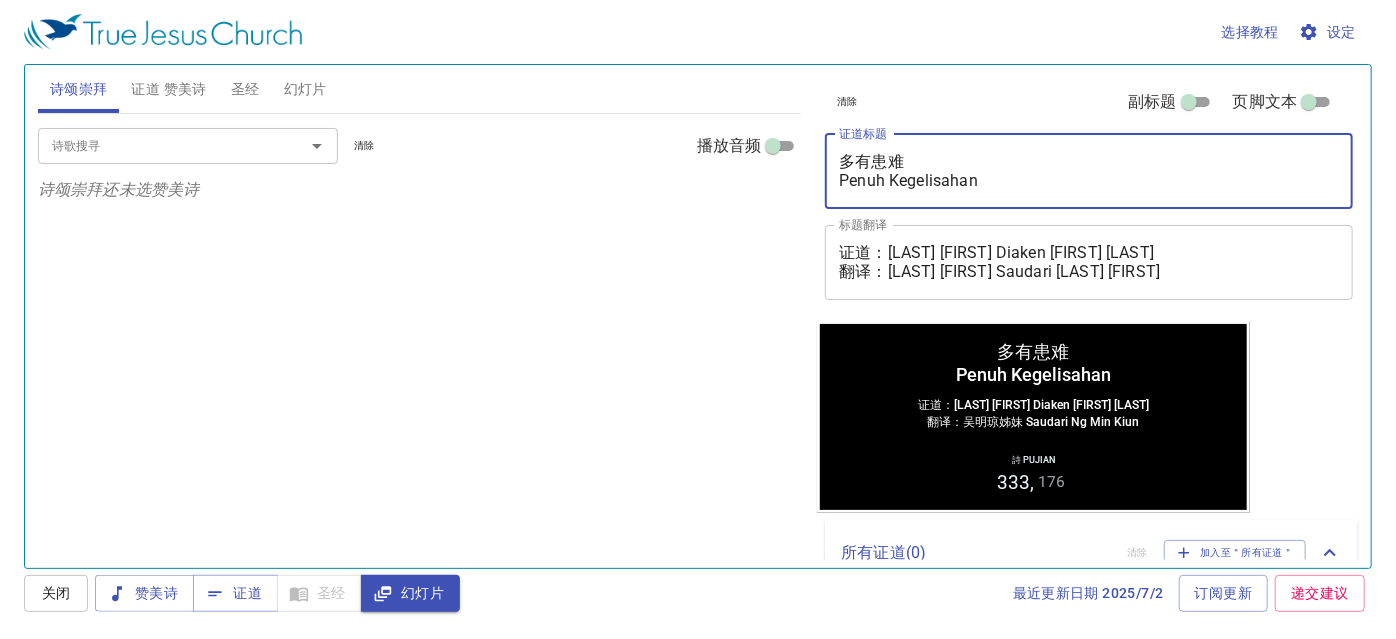 click on "证道 赞美诗" at bounding box center (168, 89) 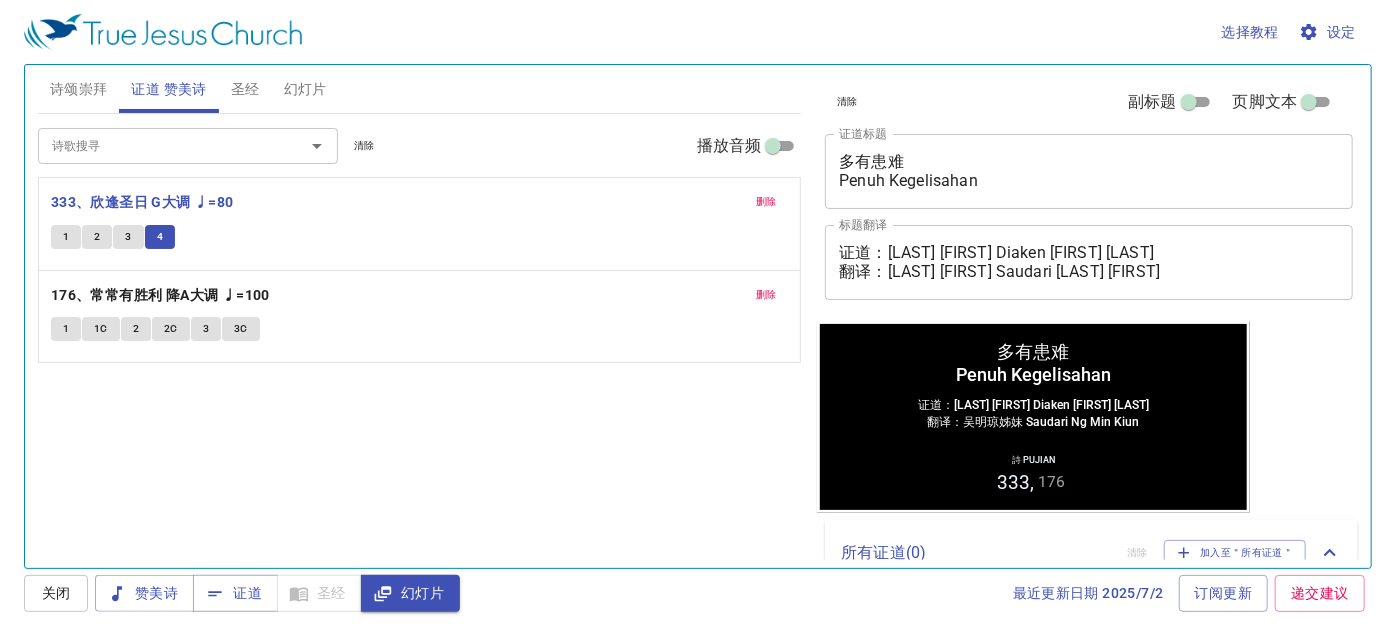 click on "圣经" at bounding box center (245, 89) 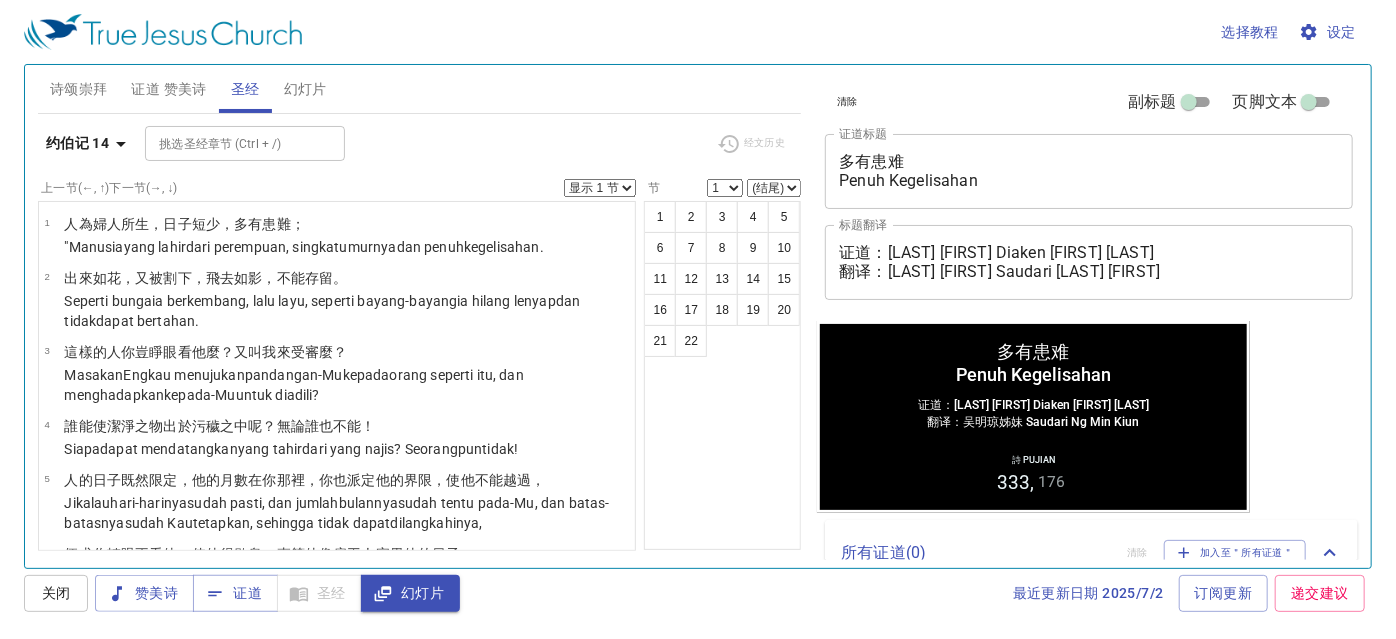 click on "幻灯片" at bounding box center (305, 89) 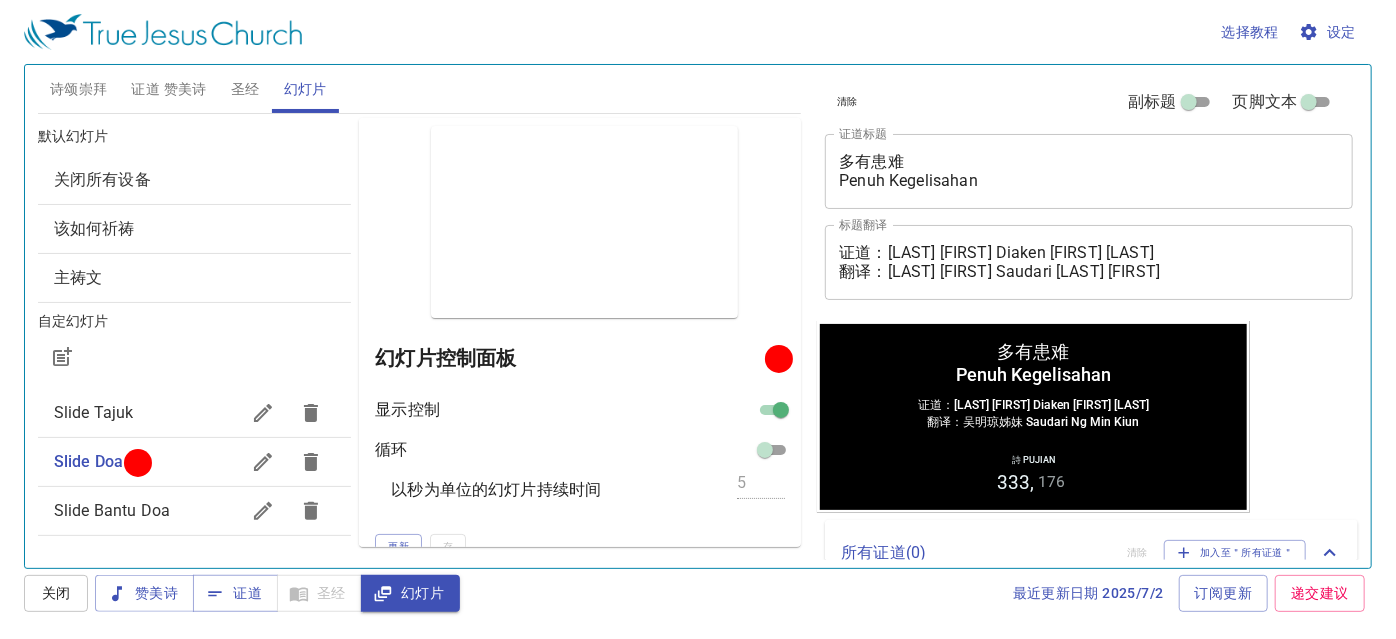 click on "圣经" at bounding box center (245, 89) 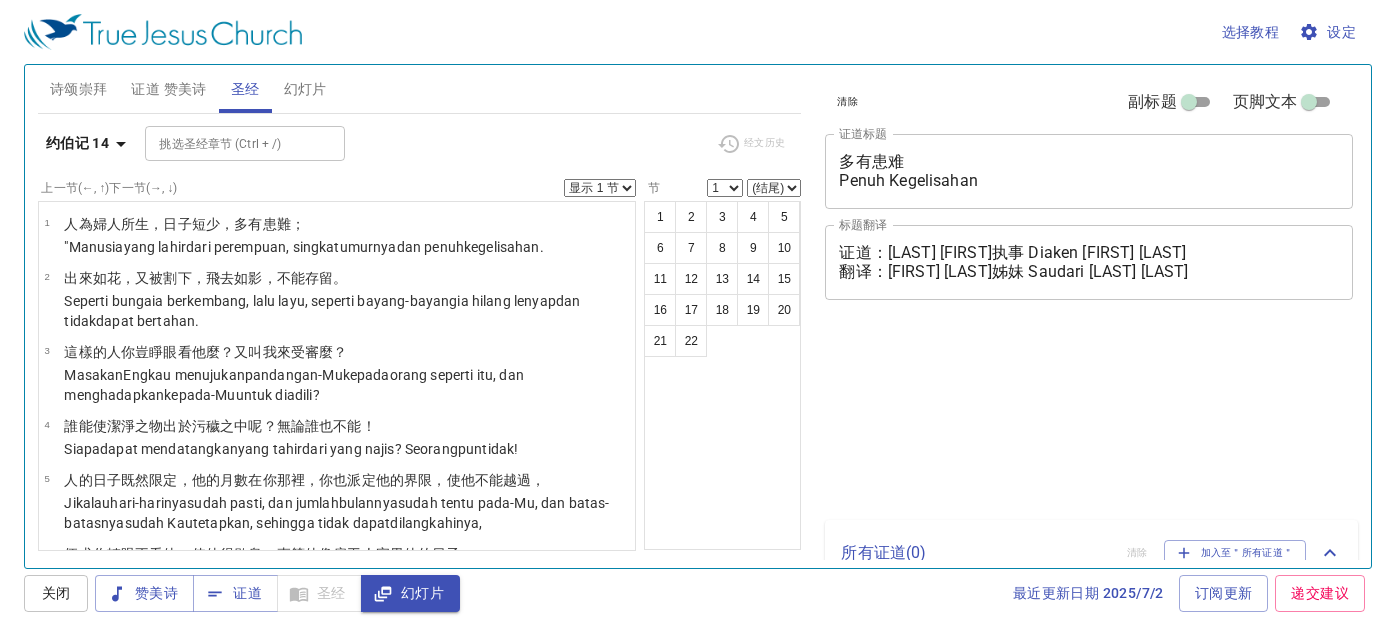 scroll, scrollTop: 0, scrollLeft: 0, axis: both 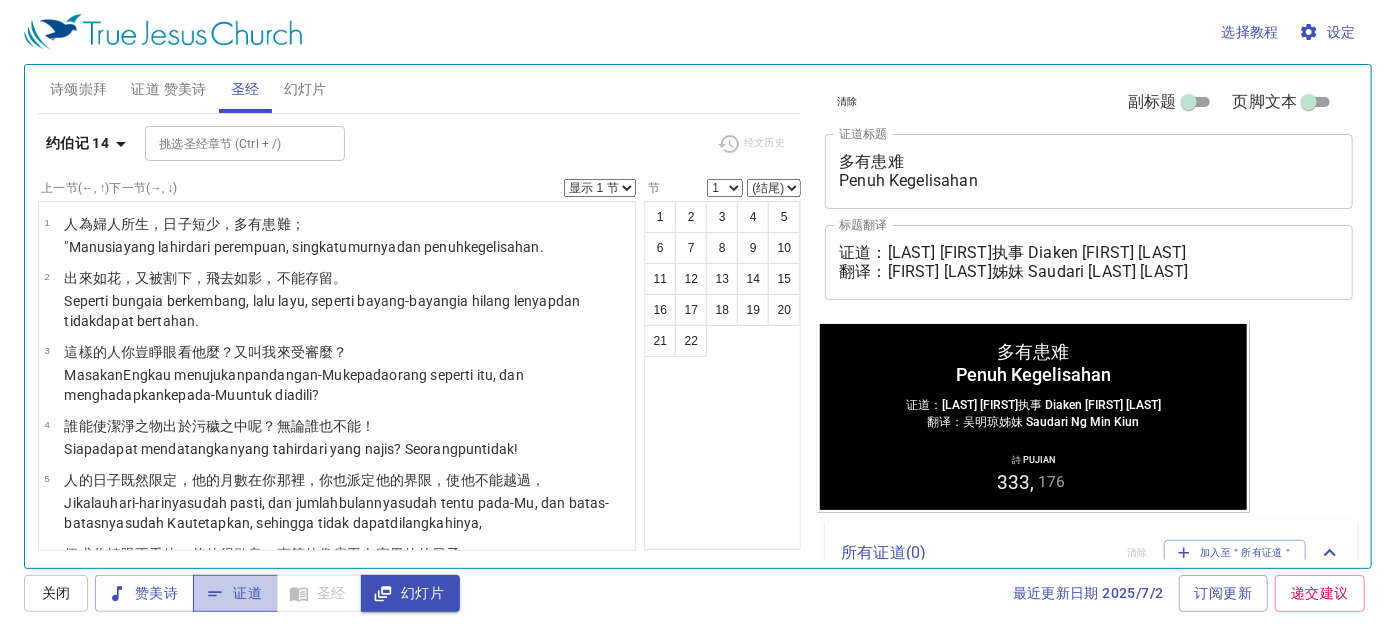 click on "证道" at bounding box center [235, 593] 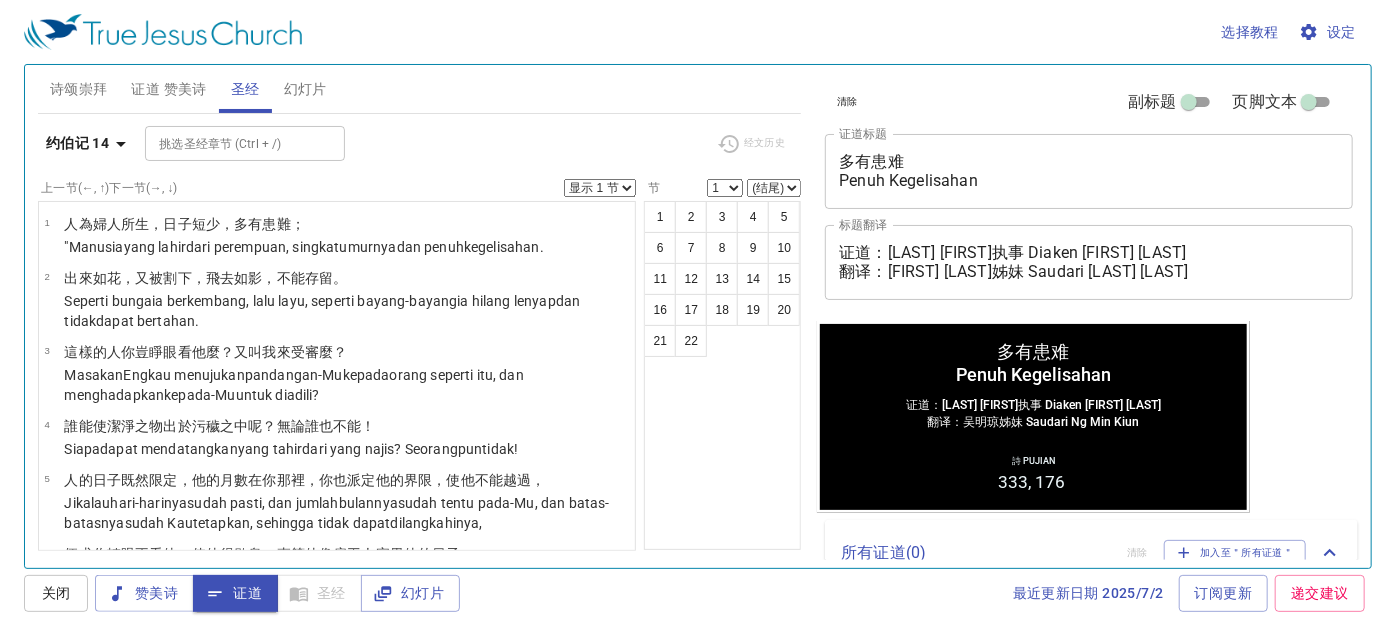 click on "证道 赞美诗" at bounding box center (168, 89) 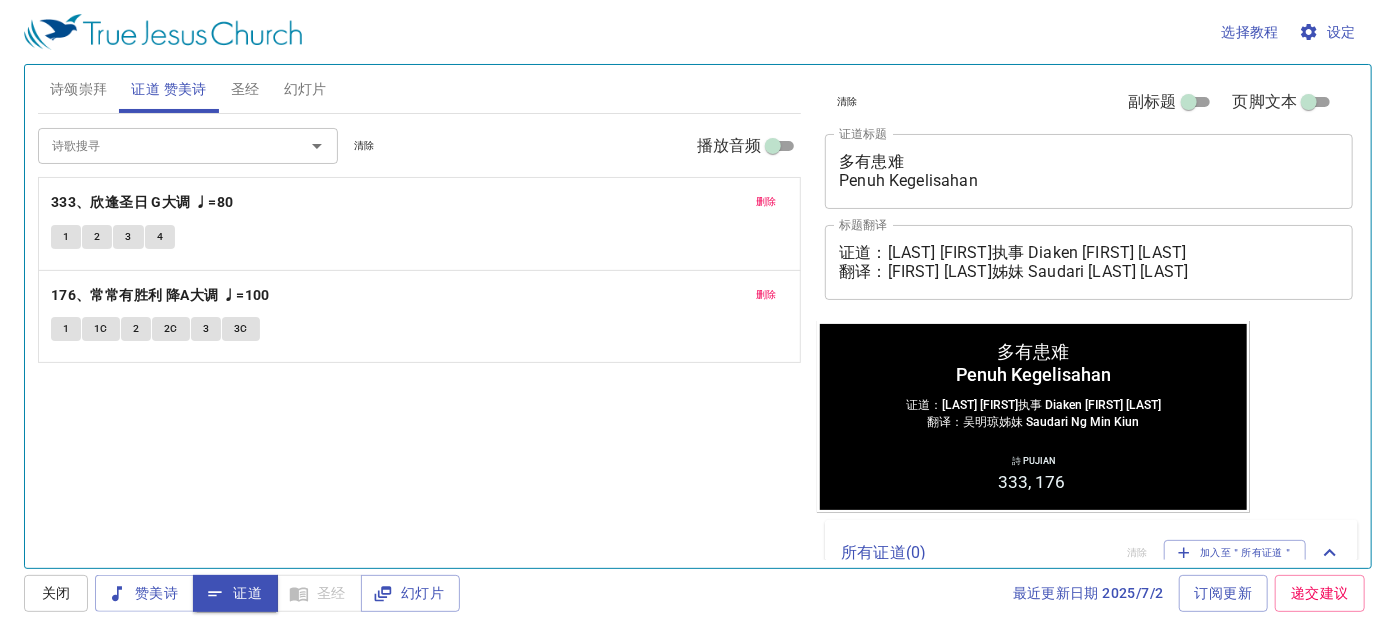 click on "诗颂崇拜" at bounding box center [79, 89] 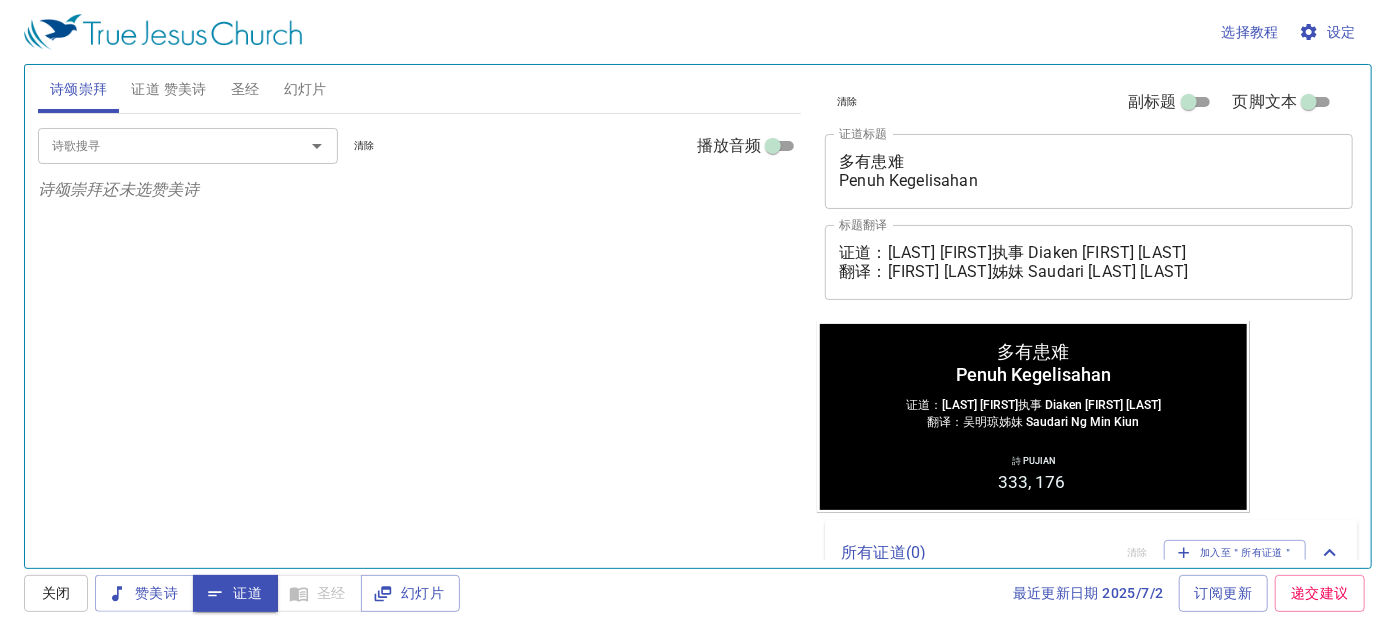 click on "证道 赞美诗" at bounding box center [168, 89] 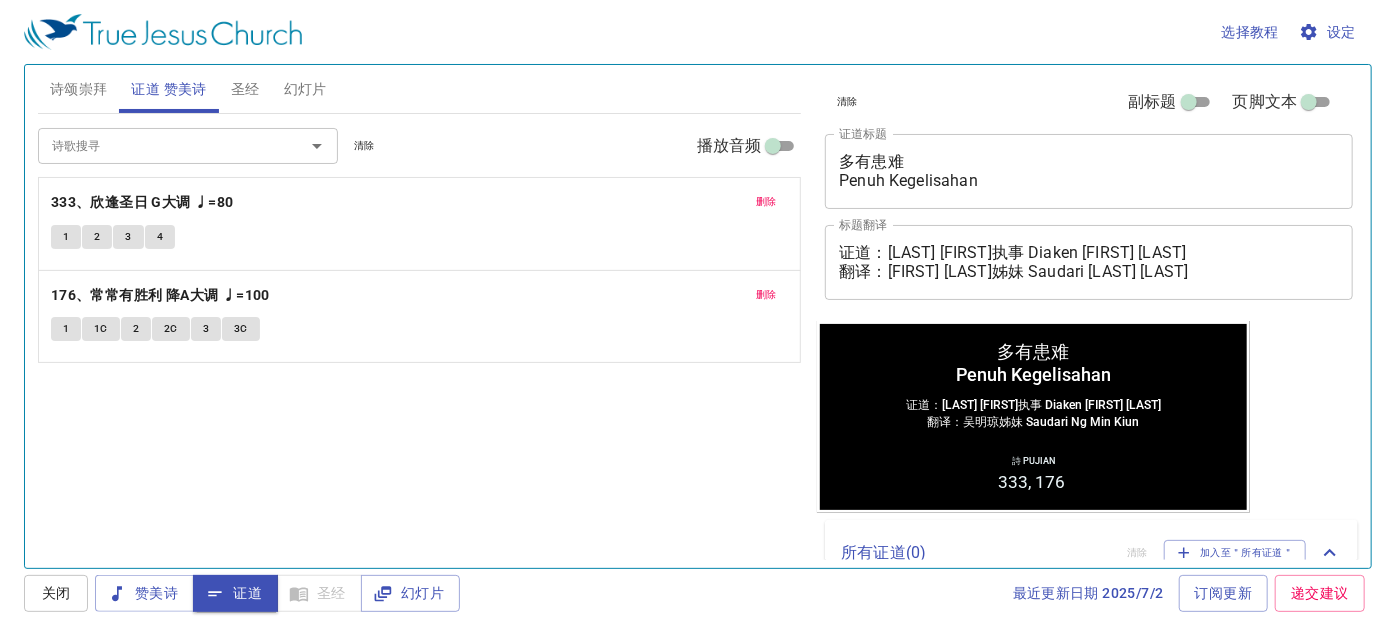 click on "选择教程 设定" at bounding box center (694, 32) 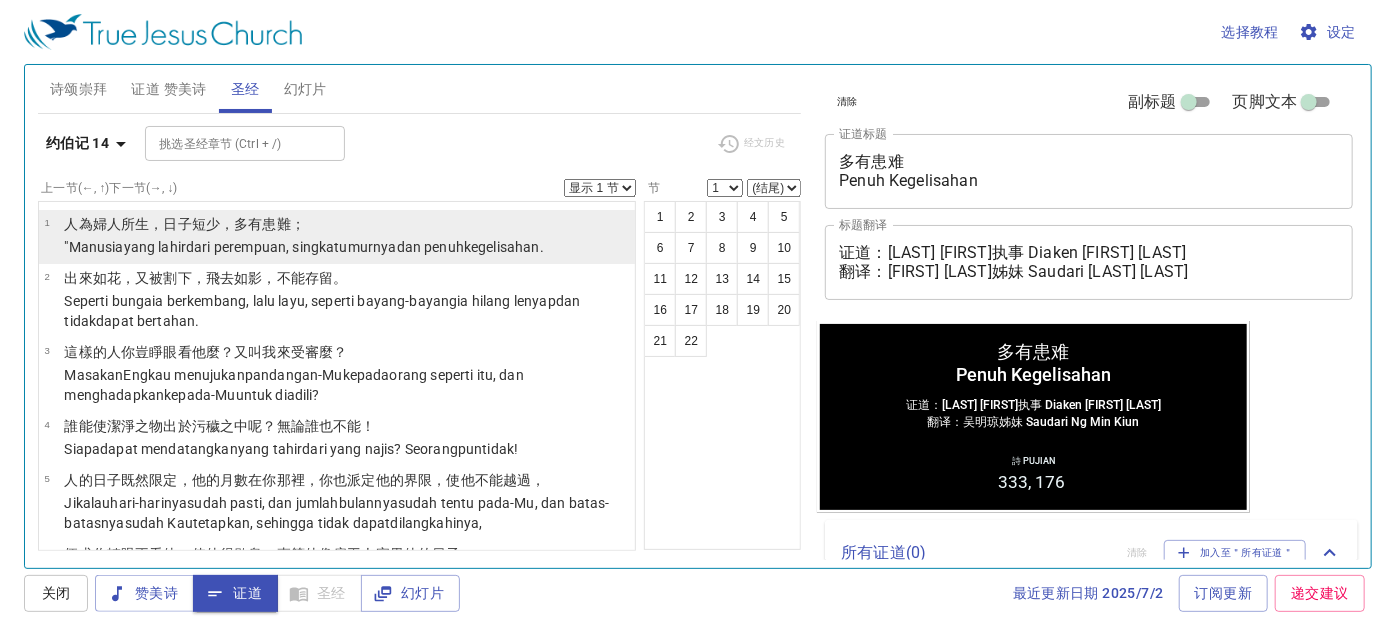 click on "dari perempuan , singkat  umurnya  dan penuh  kegelisahan ." at bounding box center [365, 247] 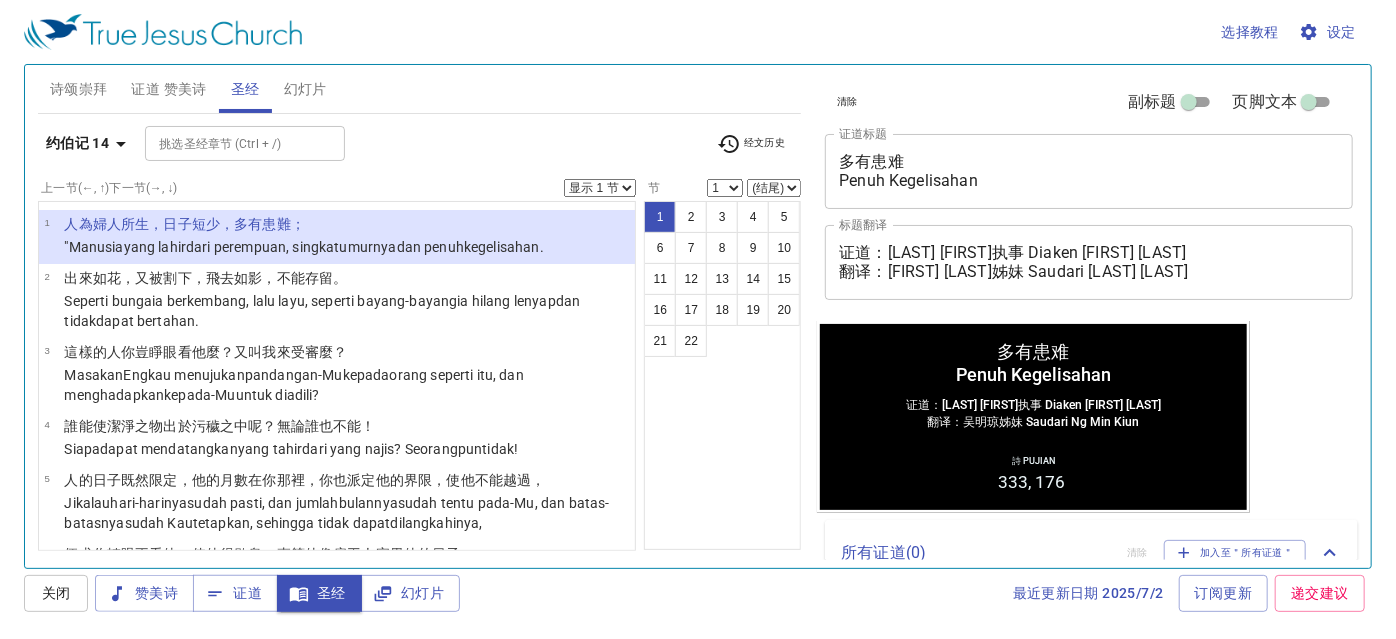 click on "证道：李西门执事 Diaken Simon Lee
翻译：吴明琼姊妹 Saudari Ng Min Kiun x 标题翻译" at bounding box center (1089, 262) 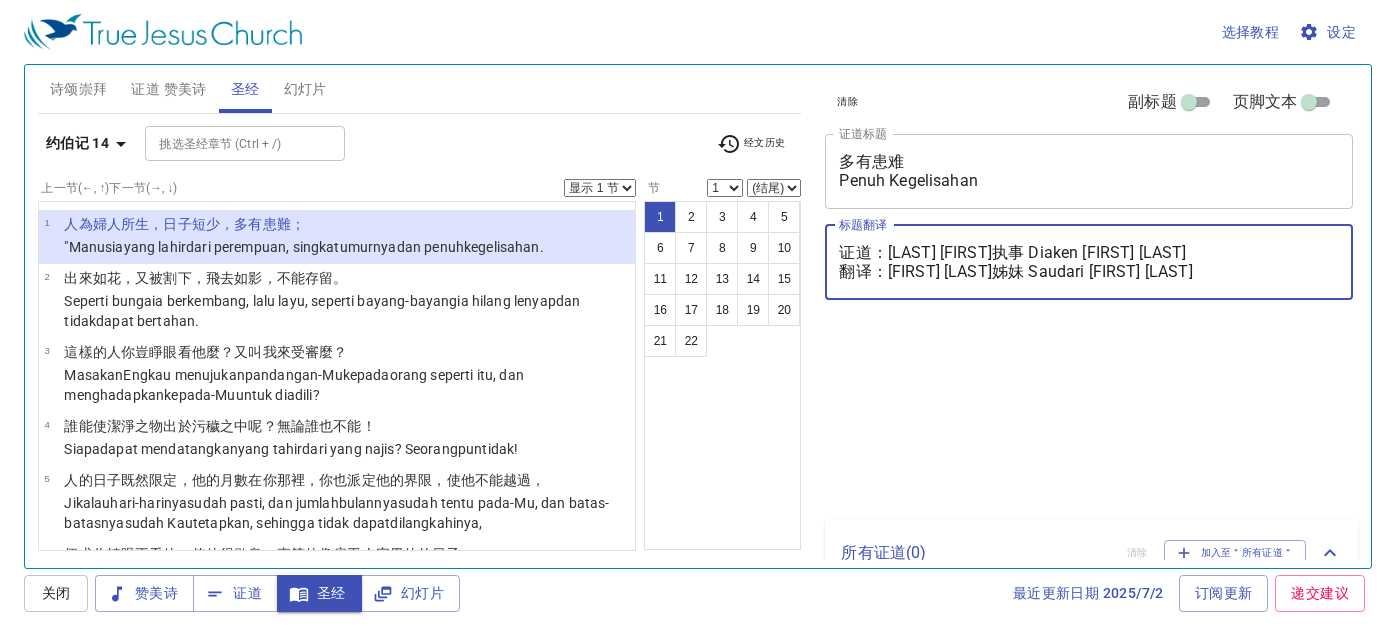 scroll, scrollTop: 0, scrollLeft: 0, axis: both 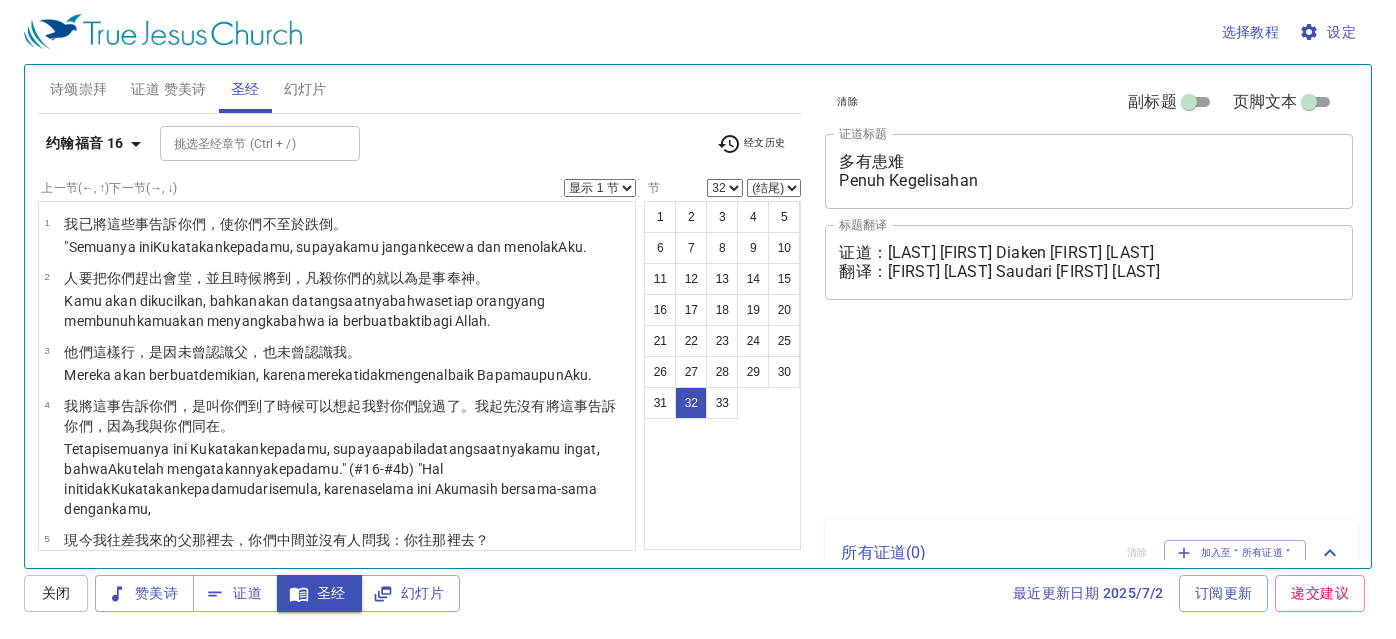select on "32" 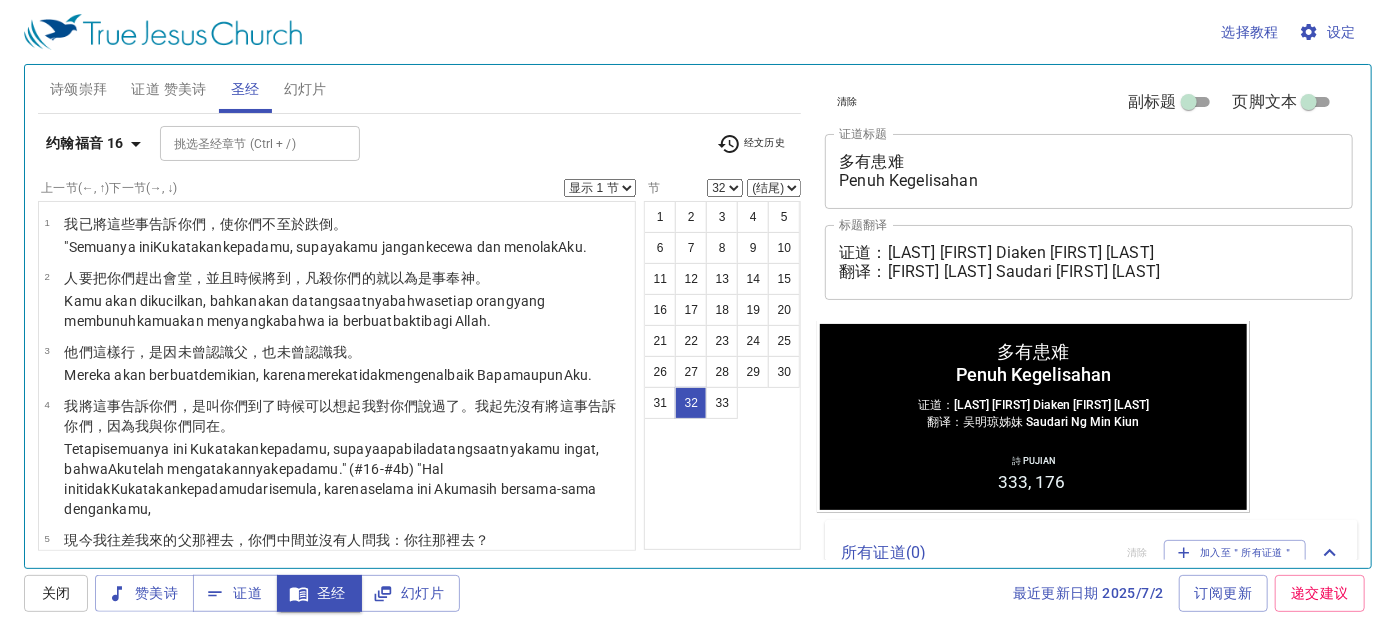 scroll, scrollTop: 2469, scrollLeft: 0, axis: vertical 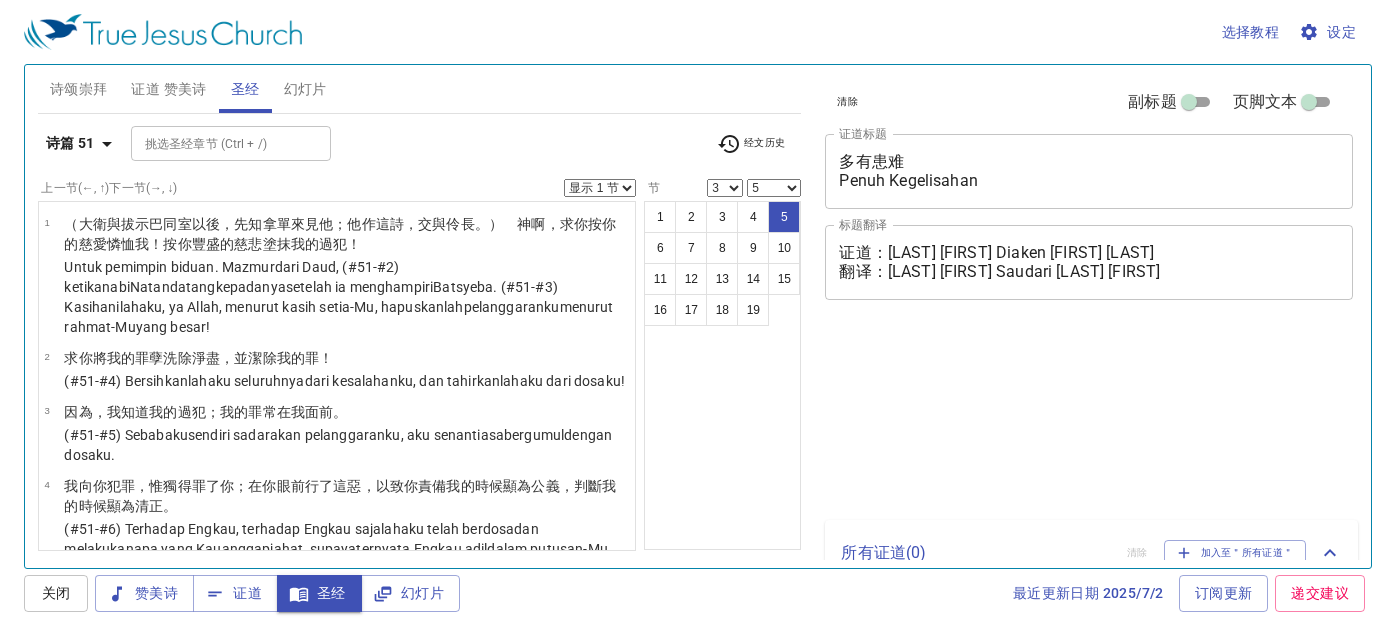 select on "3" 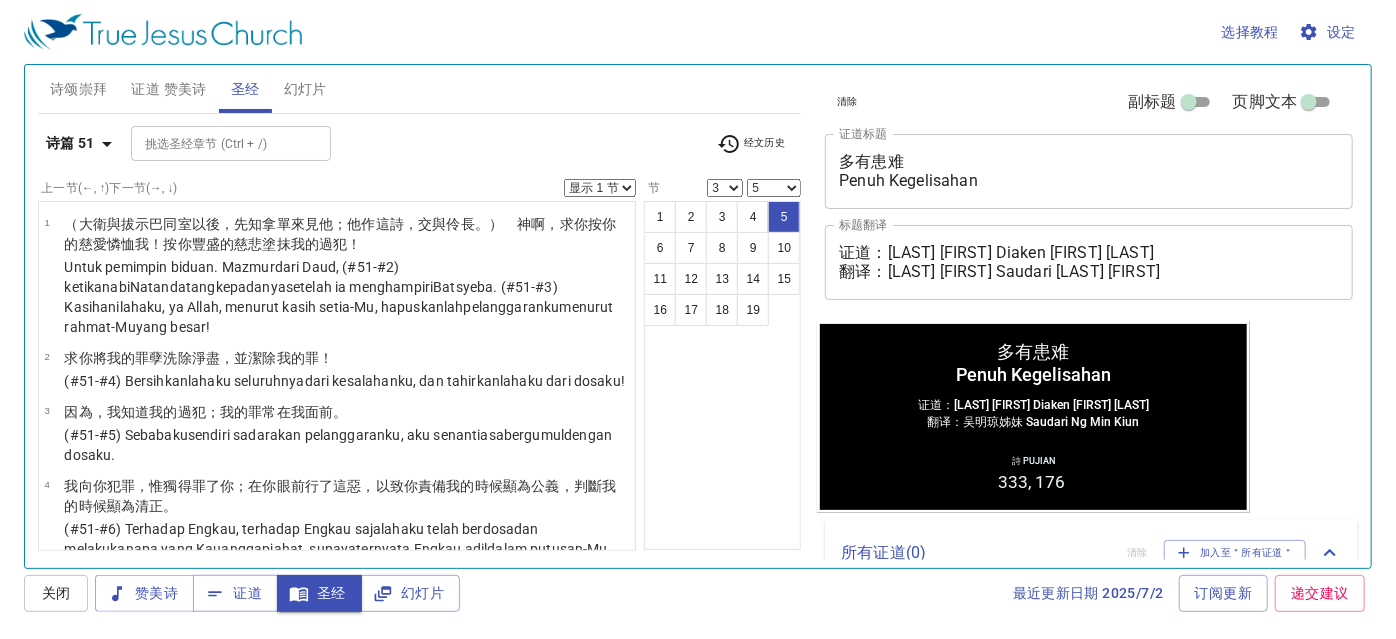 scroll, scrollTop: 152, scrollLeft: 0, axis: vertical 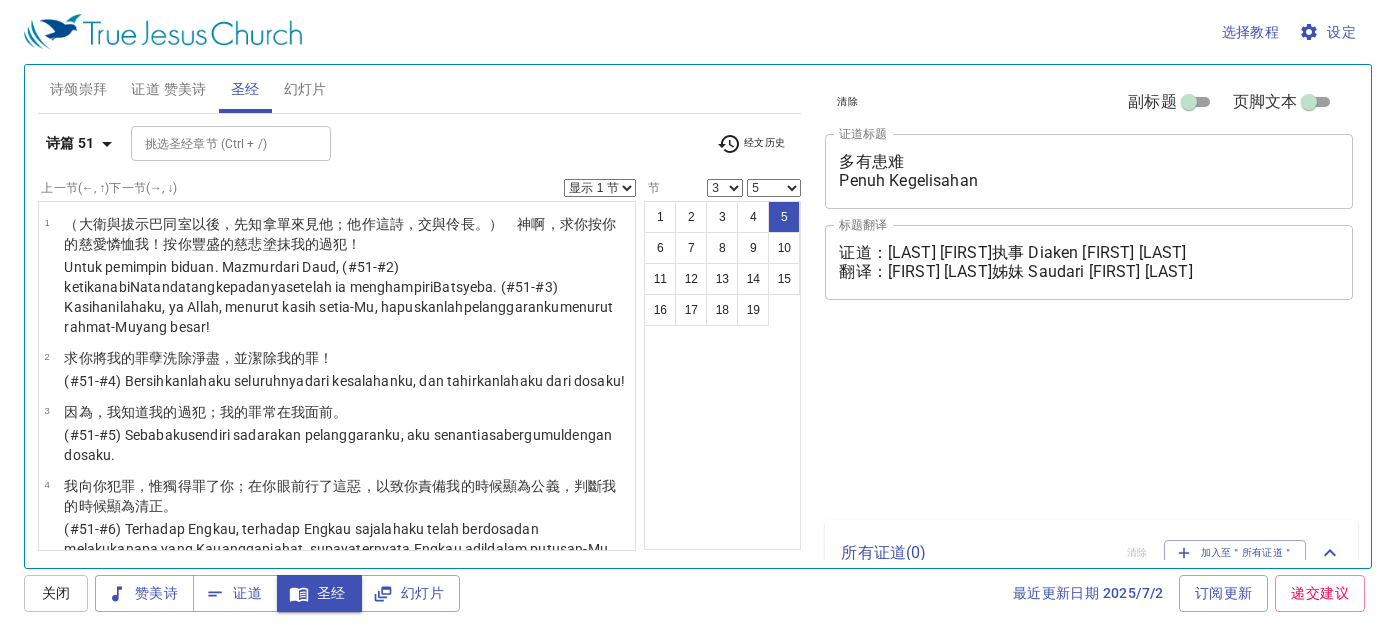 select on "3" 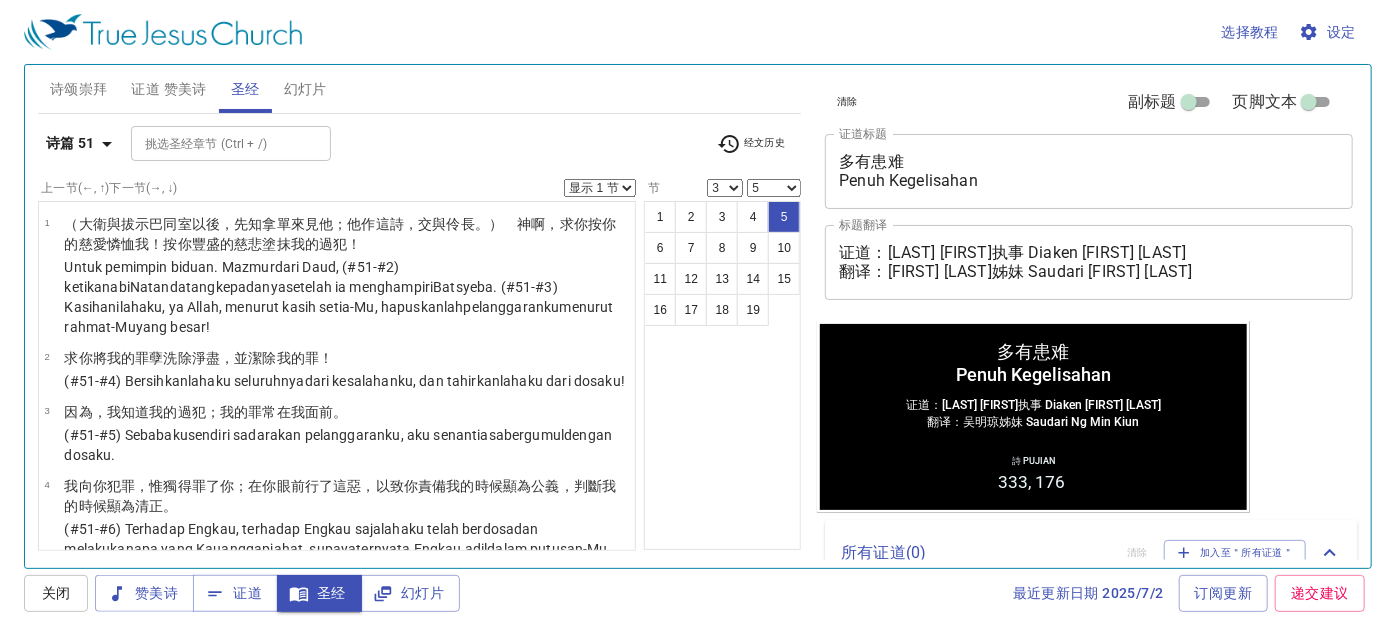 scroll, scrollTop: 152, scrollLeft: 0, axis: vertical 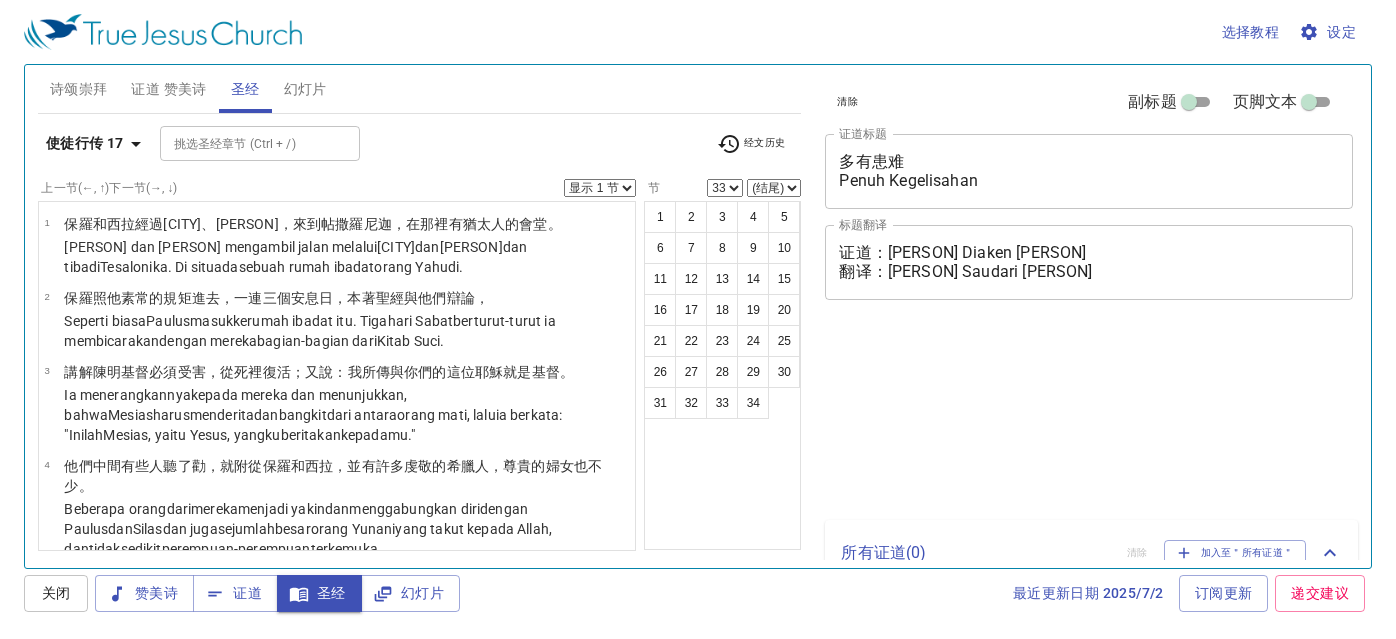 select on "33" 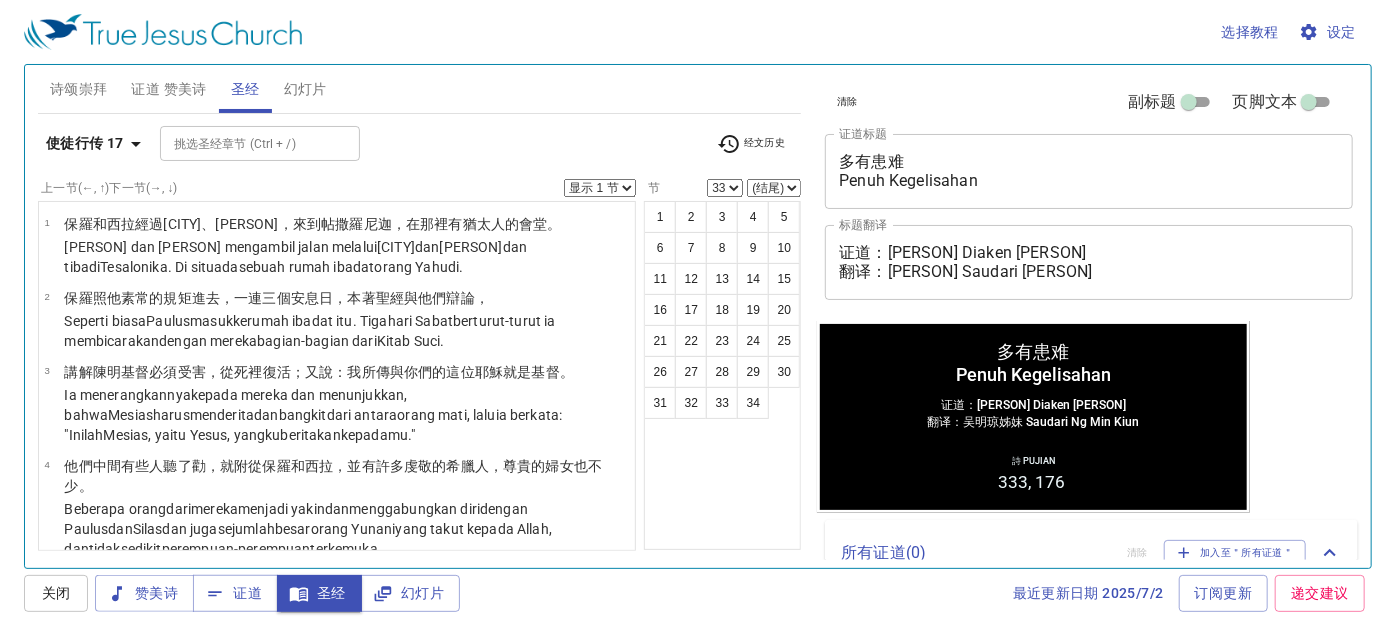 scroll, scrollTop: 2763, scrollLeft: 0, axis: vertical 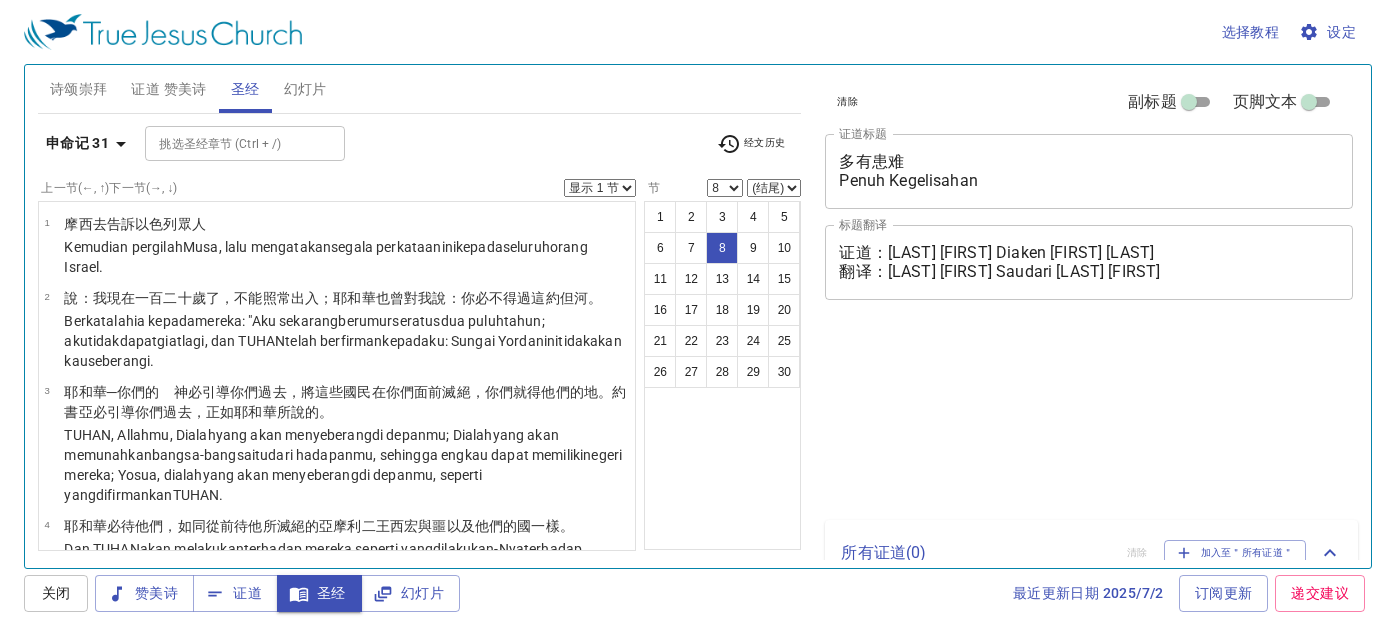 select on "8" 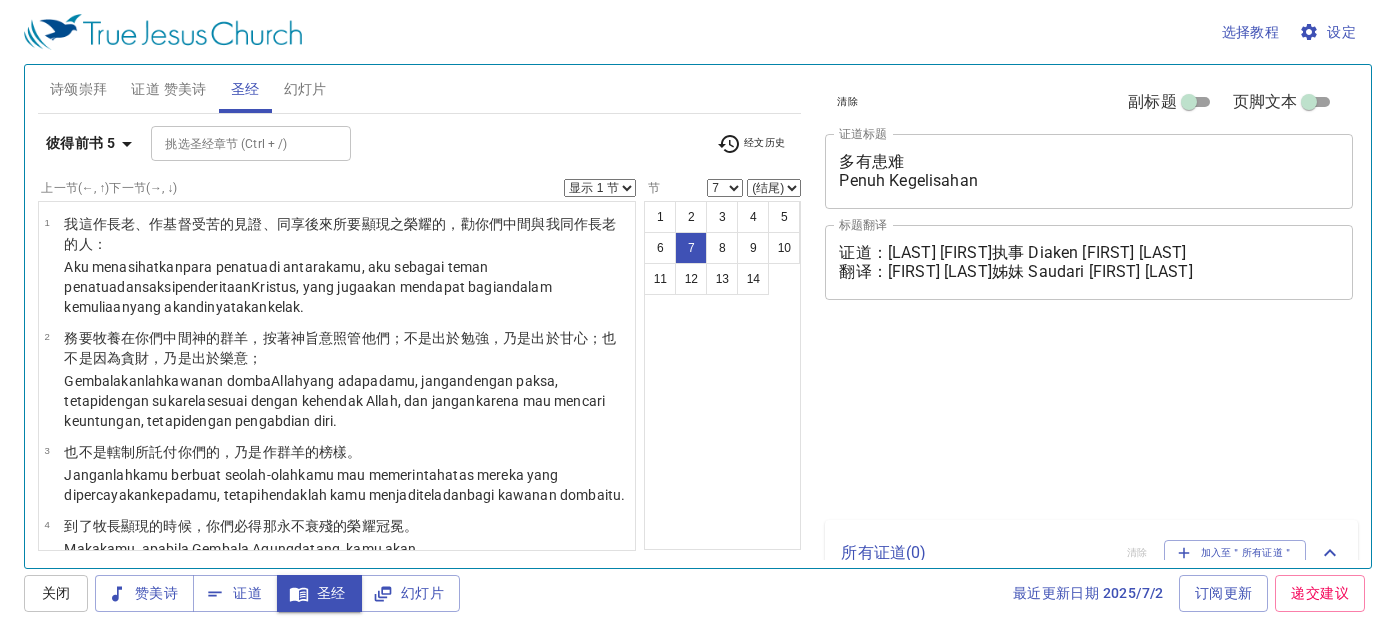 select on "7" 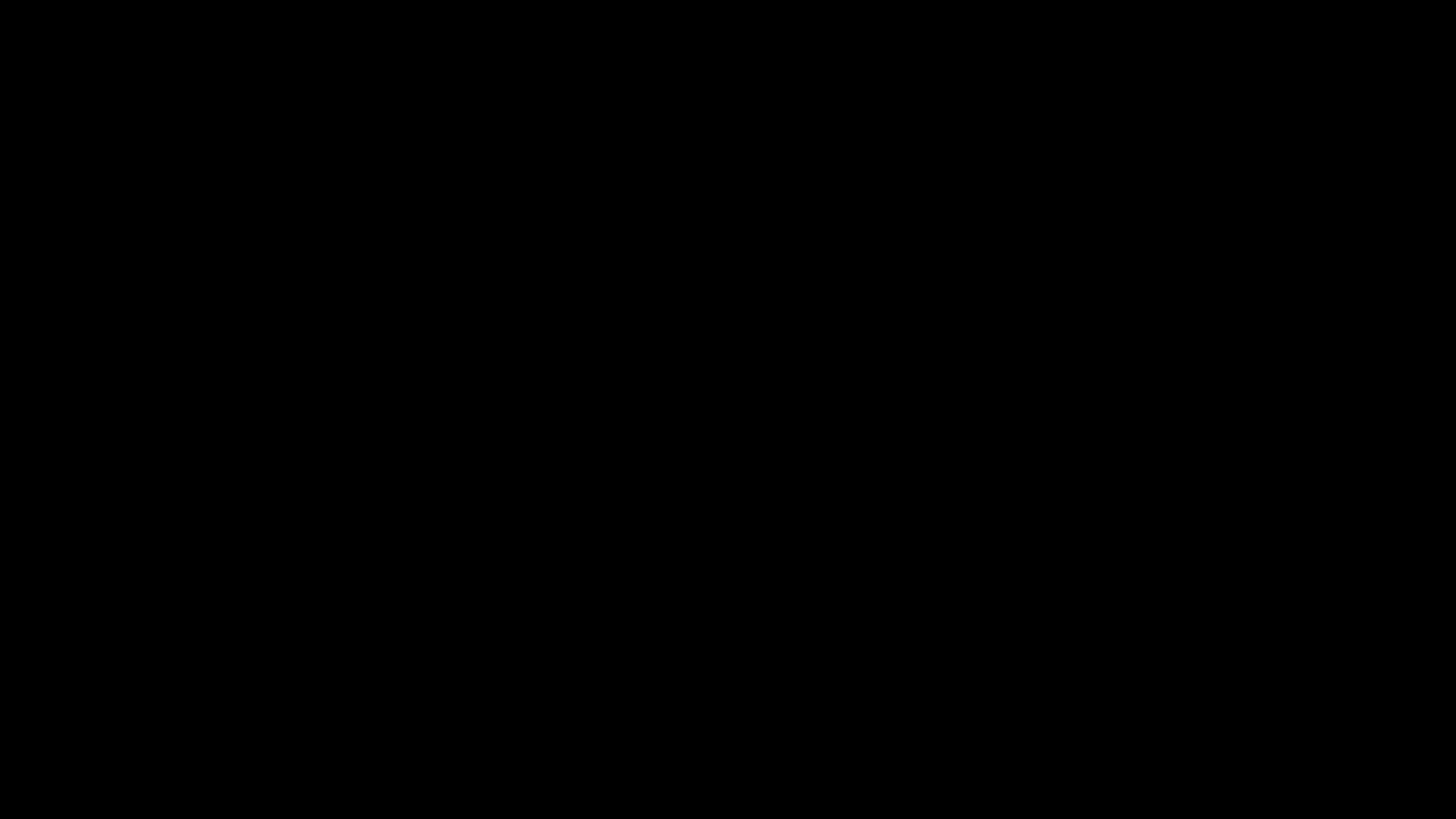 scroll, scrollTop: 0, scrollLeft: 0, axis: both 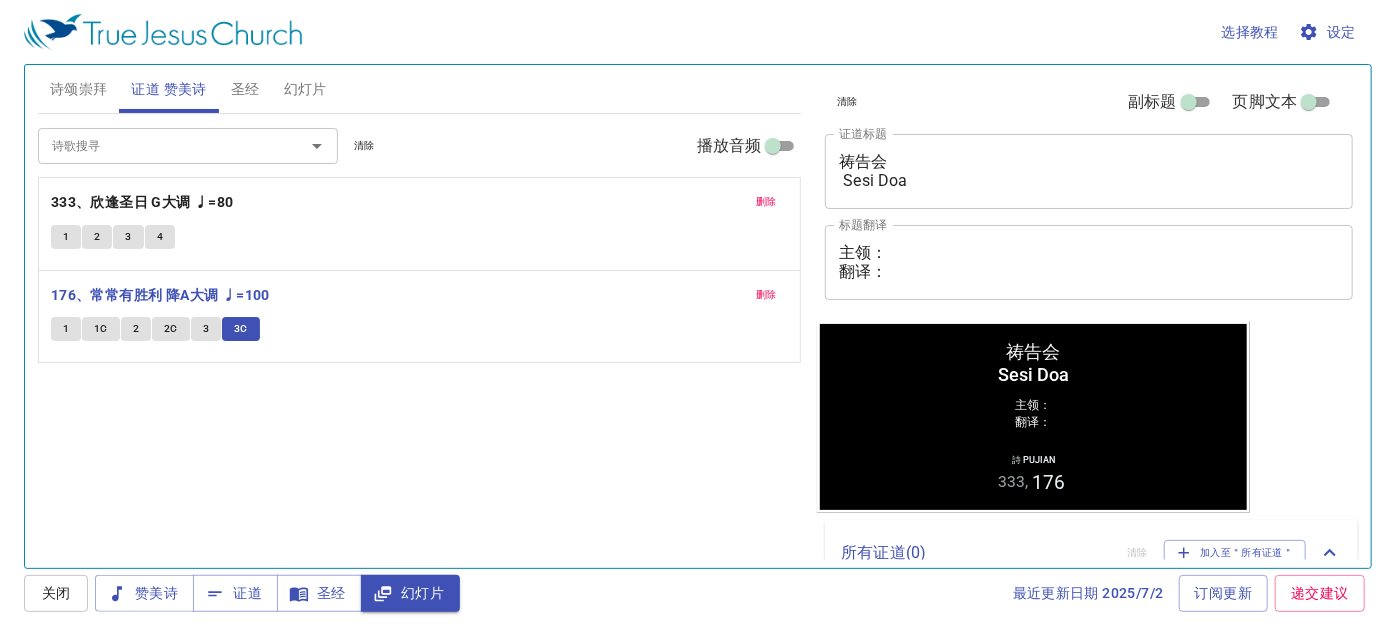 click on "删除" at bounding box center [766, 202] 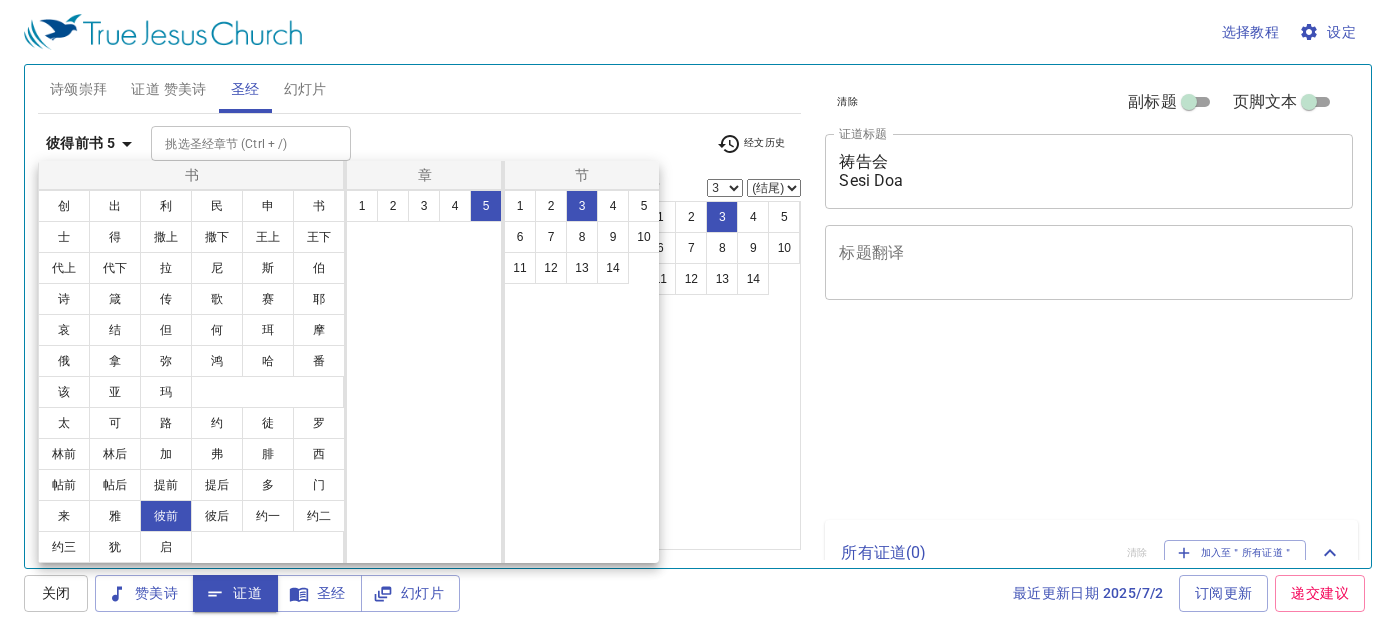 select on "3" 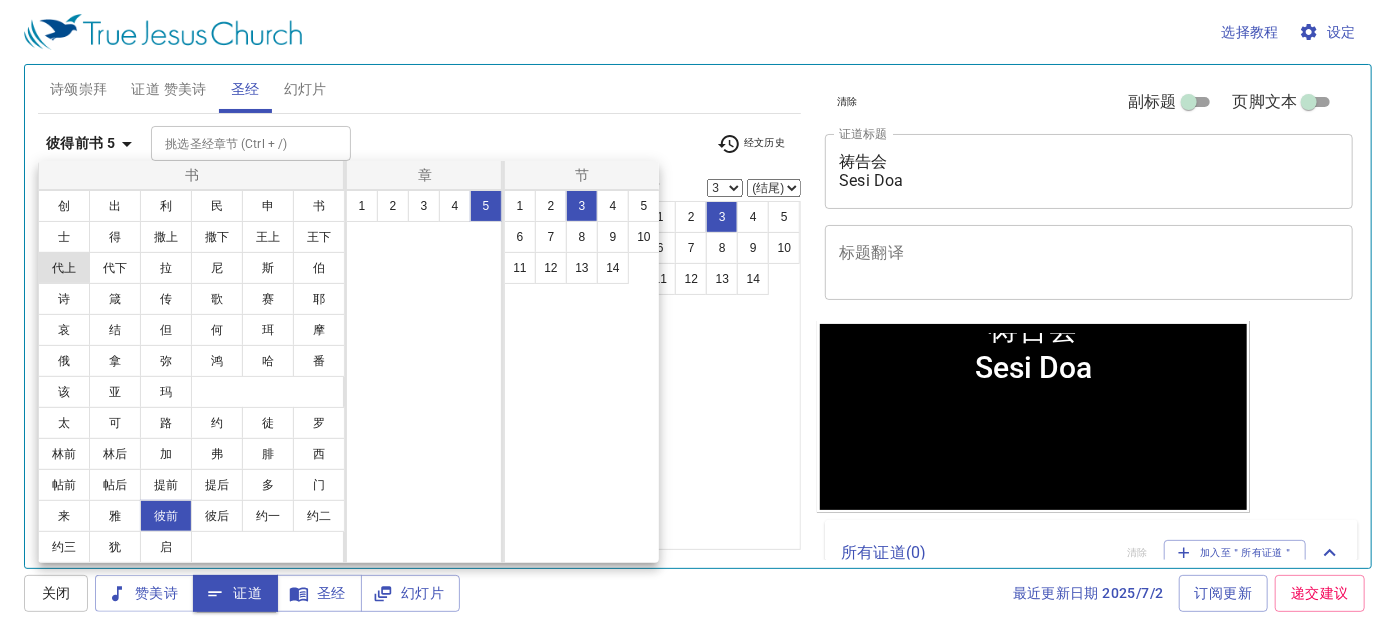 click on "1 2 3 4 5" at bounding box center [424, 376] 